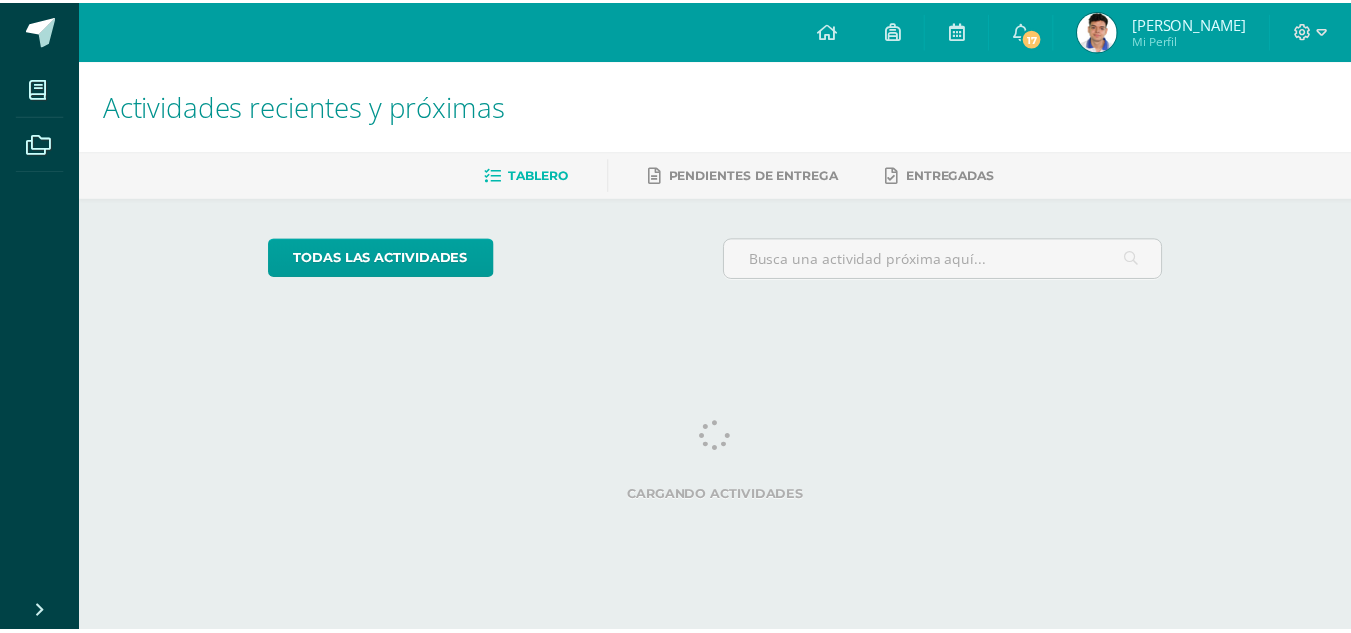 scroll, scrollTop: 0, scrollLeft: 0, axis: both 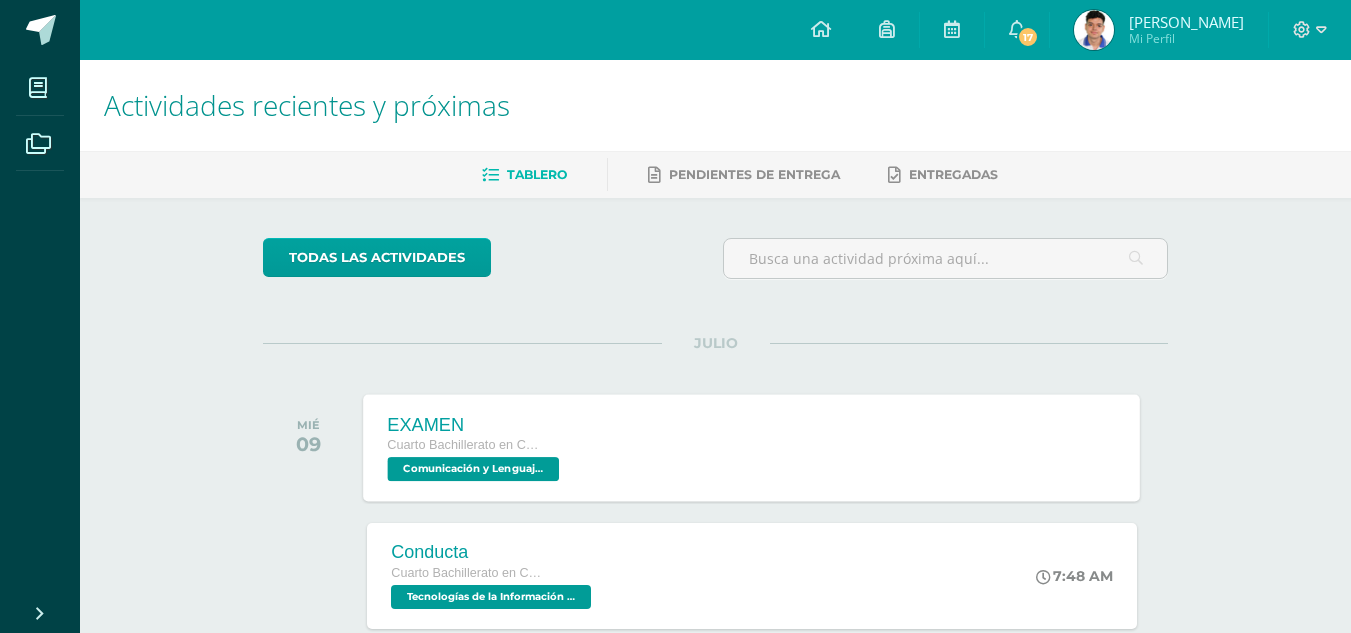 click on "EXAMEN
Cuarto Bachillerato en Ciencias y Letras
Comunicación y Lenguaje L3, Inglés 4 'Inglés - Intermedio "B"'
EXAMEN
Comunicación y Lenguaje L3, Inglés 4
Cargando contenido" at bounding box center (752, 447) 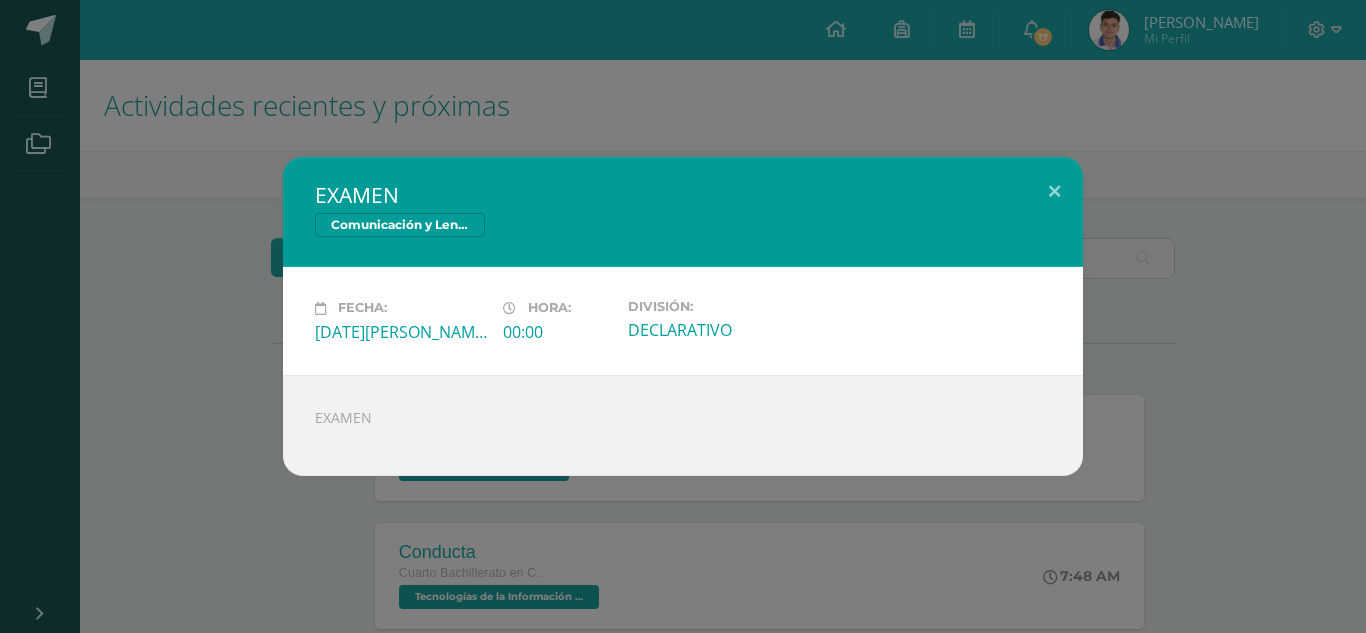 click on "Comunicación y Lenguaje L3, Inglés 4" at bounding box center [683, 227] 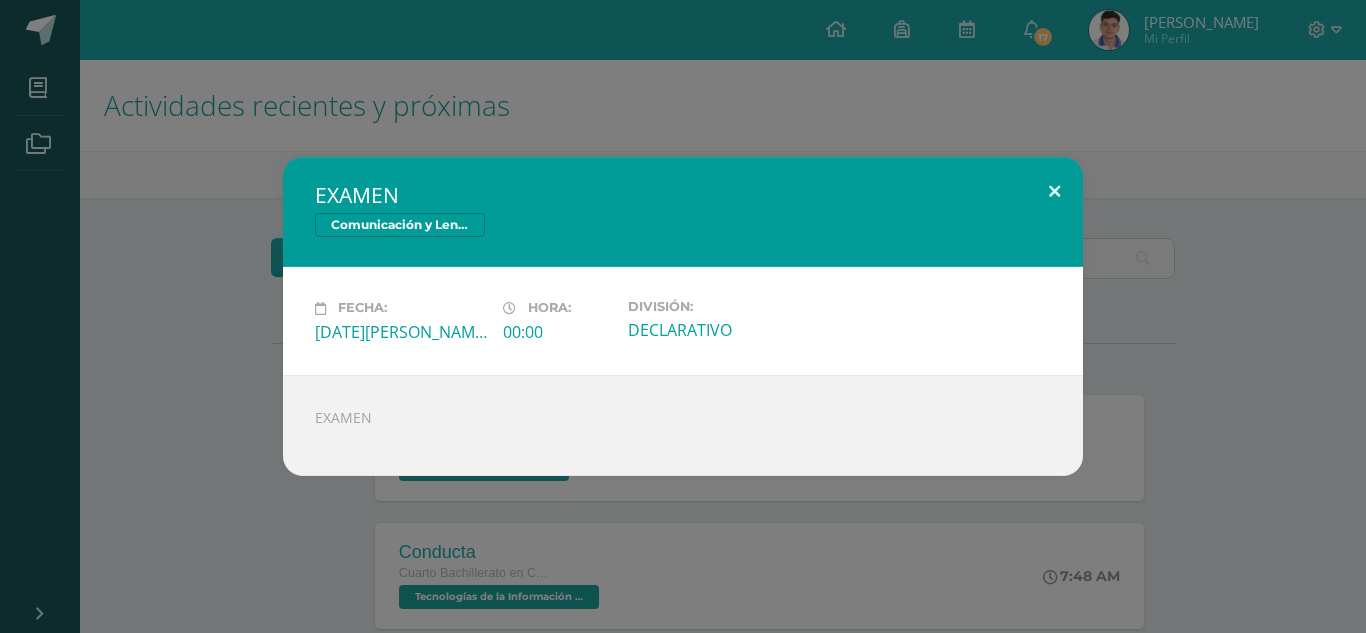 click at bounding box center (1054, 191) 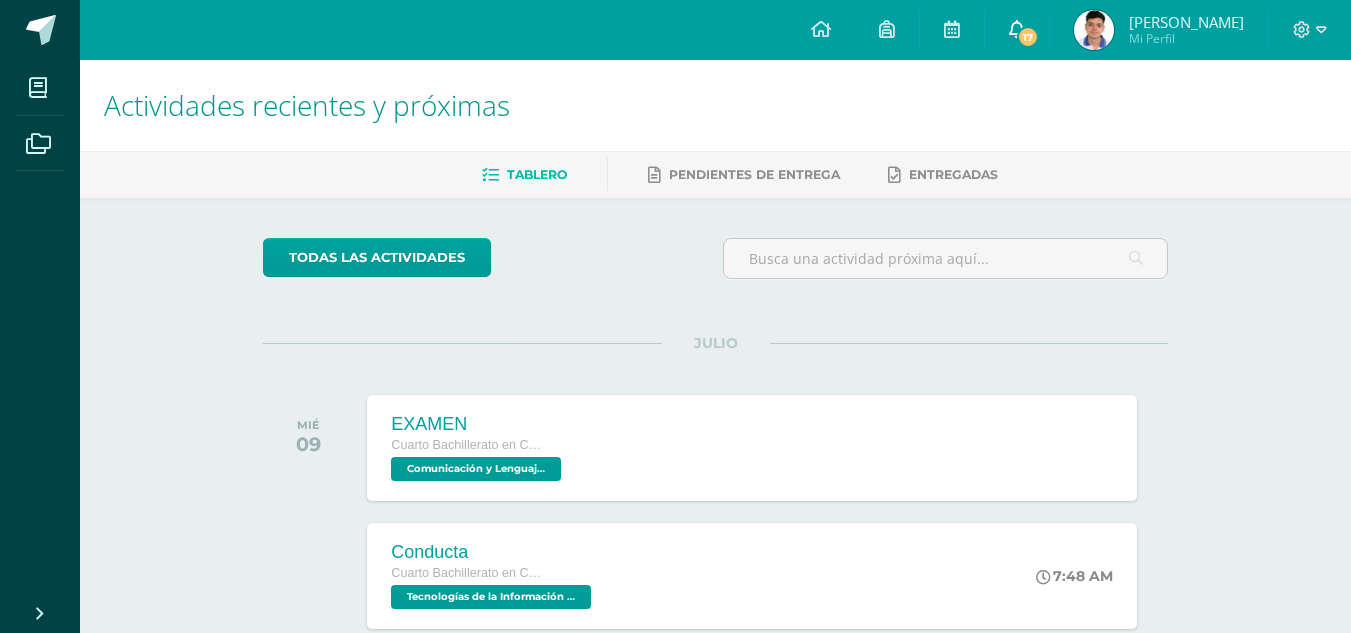 click on "17" at bounding box center (1017, 30) 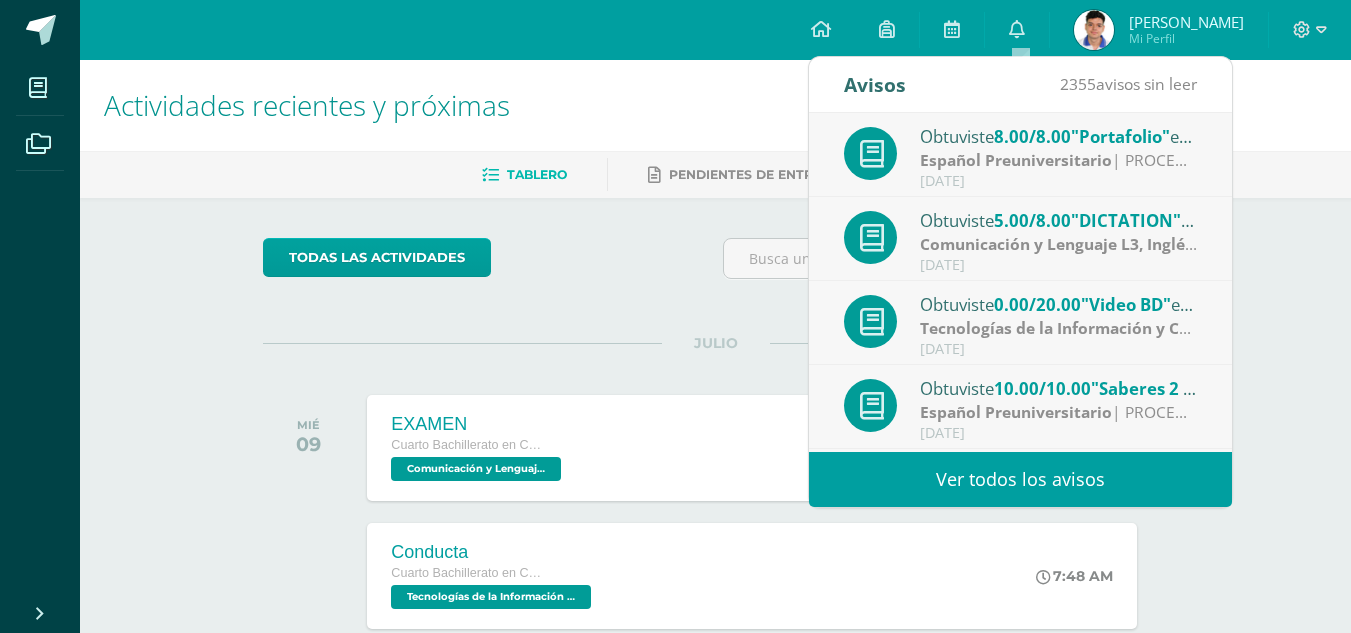click on "Español Preuniversitario" at bounding box center [1016, 160] 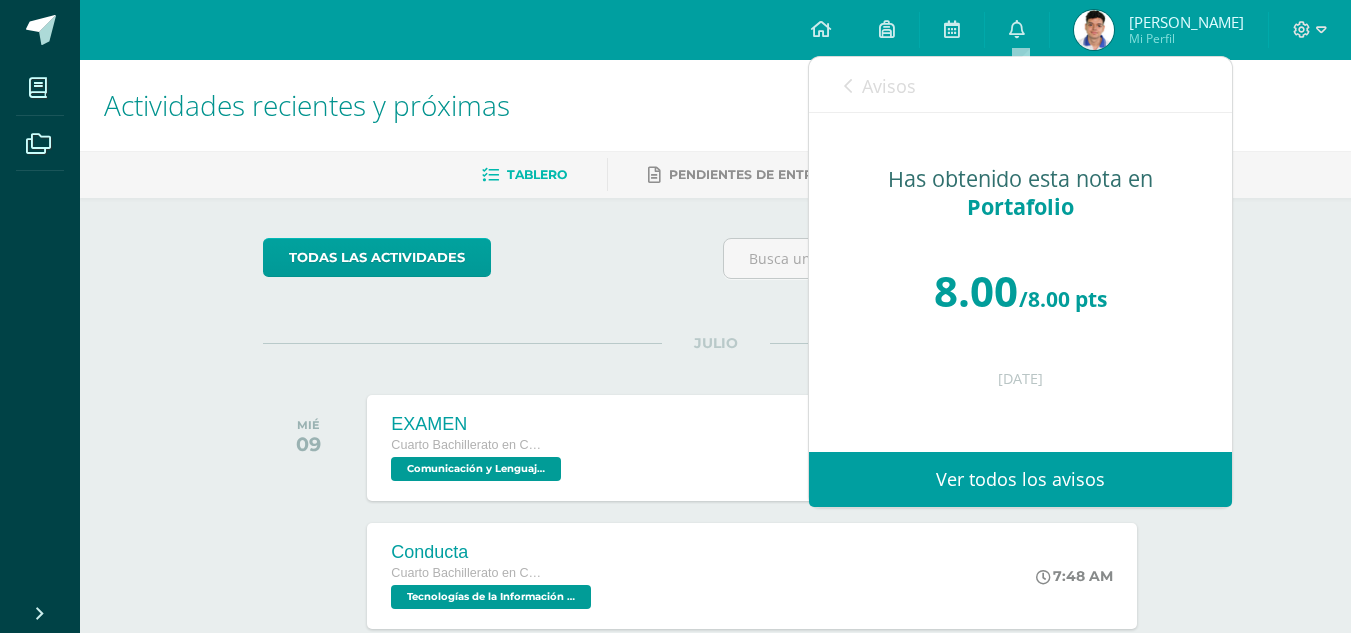 click on "Avisos" at bounding box center (889, 86) 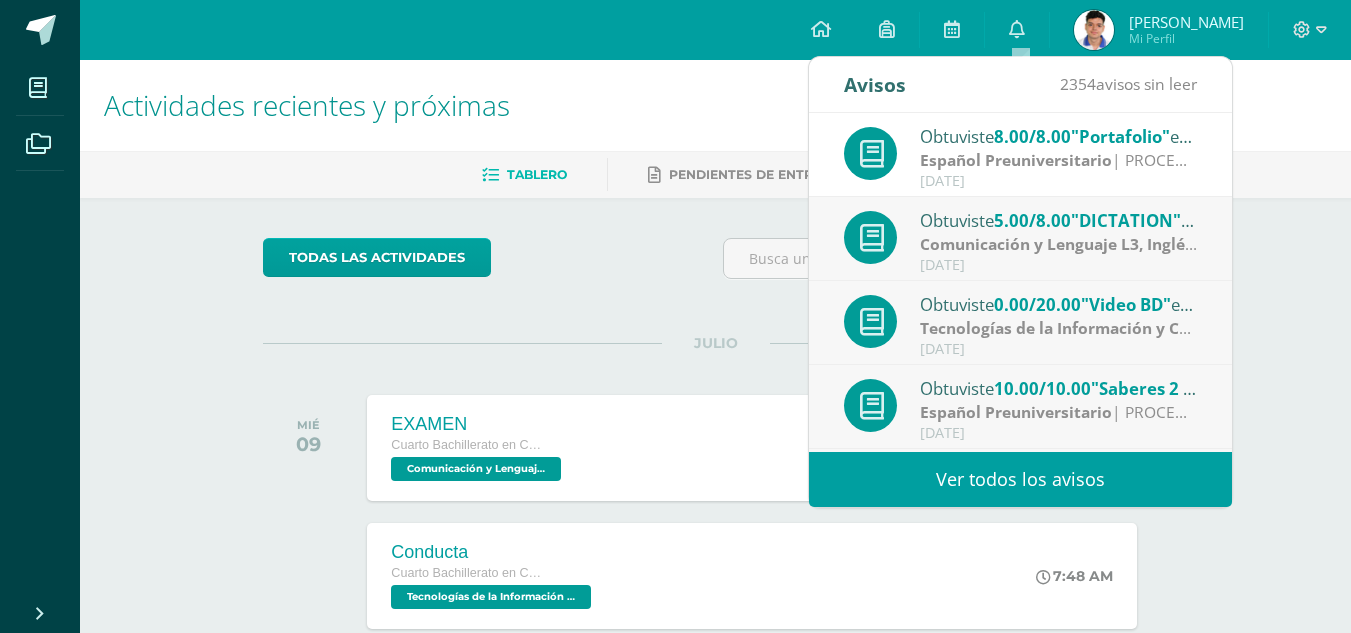 click on "[PERSON_NAME]" at bounding box center (1186, 22) 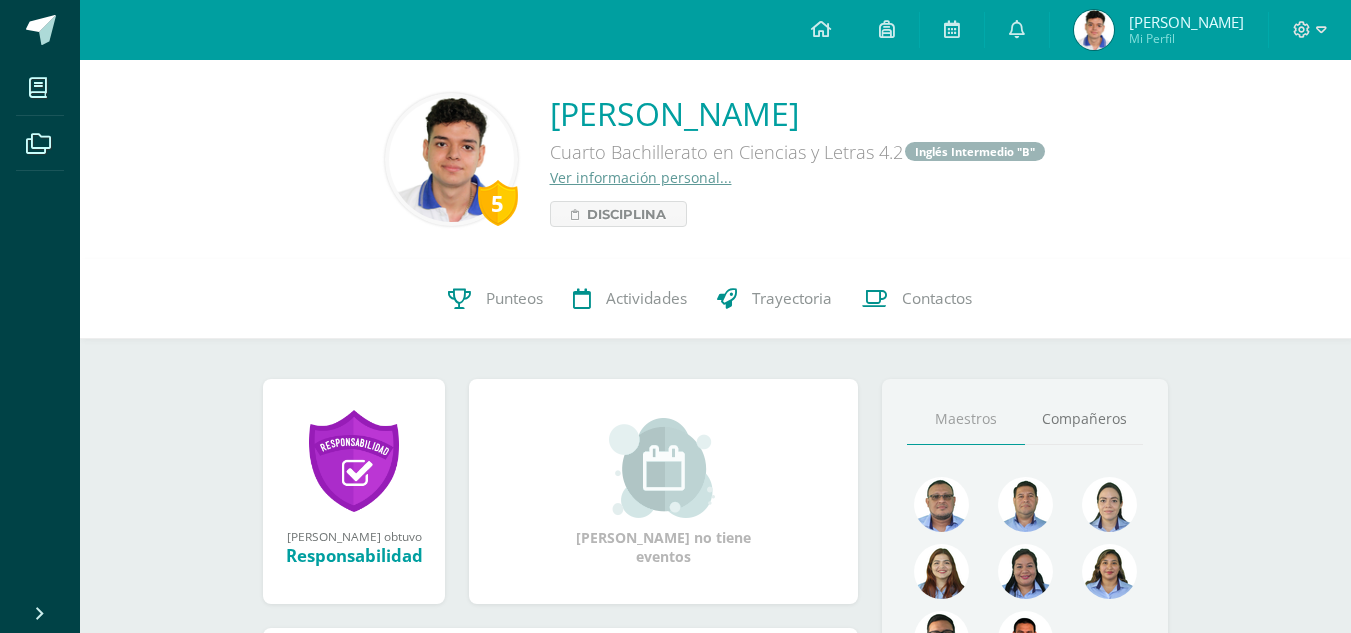 scroll, scrollTop: 0, scrollLeft: 0, axis: both 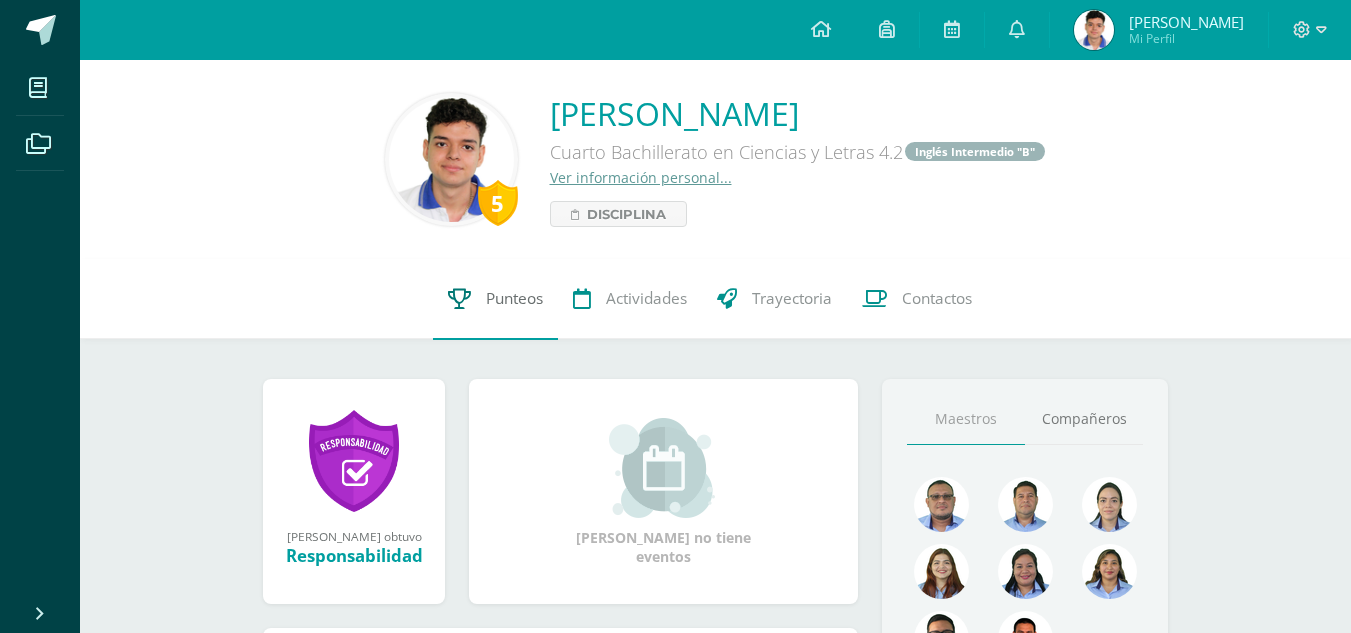 drag, startPoint x: 528, startPoint y: 303, endPoint x: 537, endPoint y: 290, distance: 15.811388 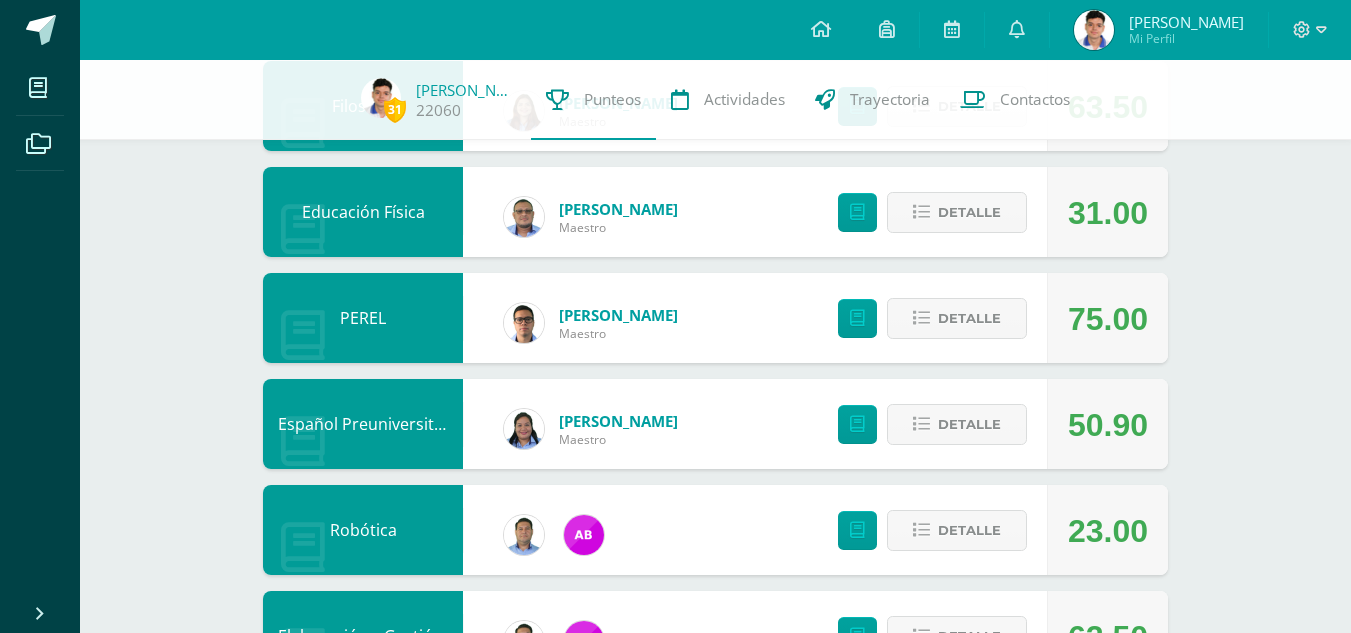 scroll, scrollTop: 1000, scrollLeft: 0, axis: vertical 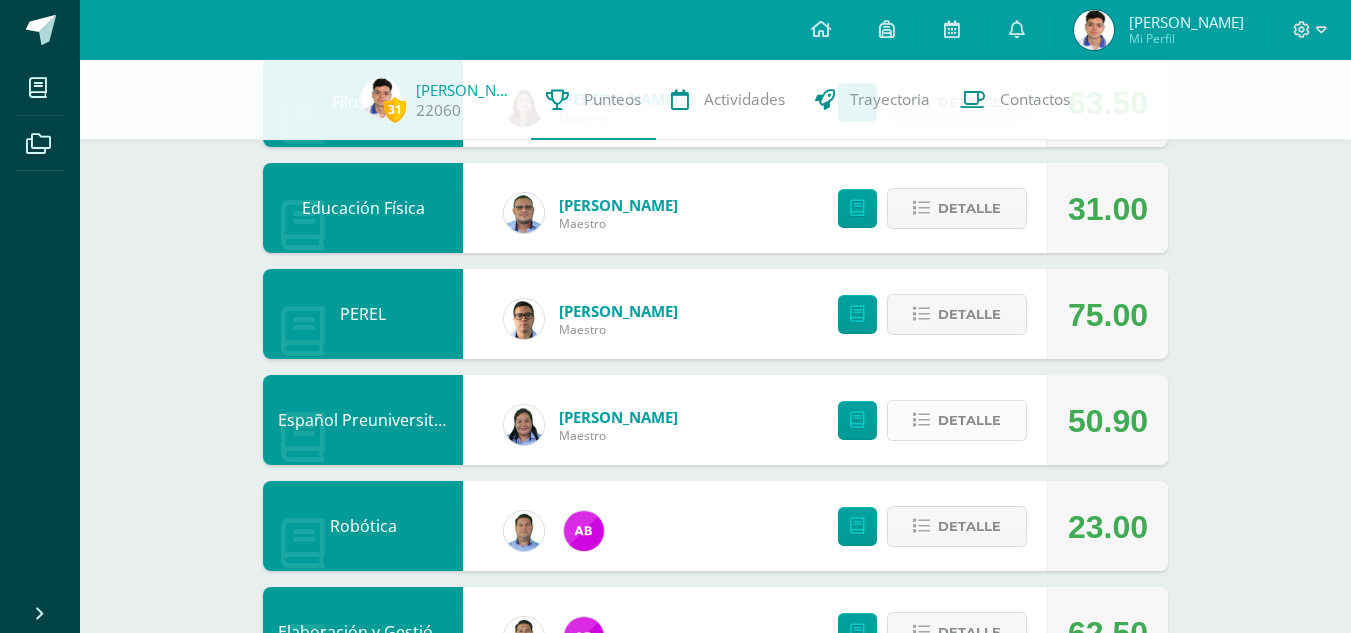 click on "Detalle" at bounding box center [957, 420] 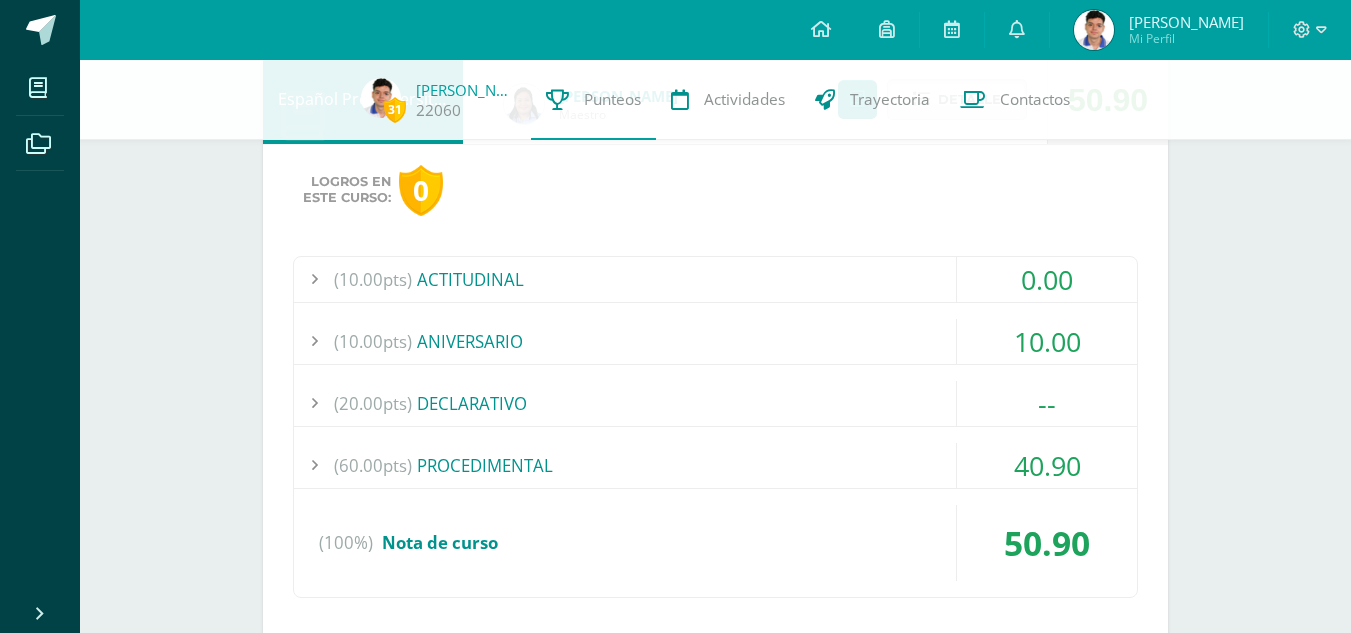 scroll, scrollTop: 1300, scrollLeft: 0, axis: vertical 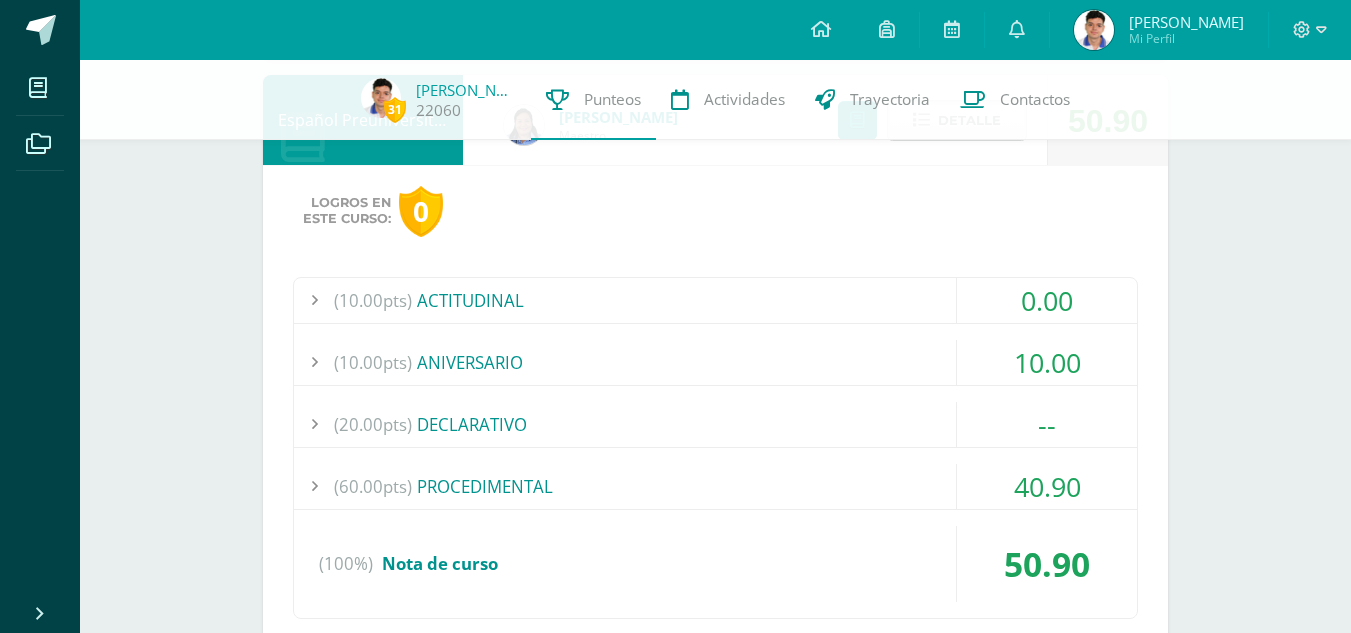click on "0.00" at bounding box center (1047, 300) 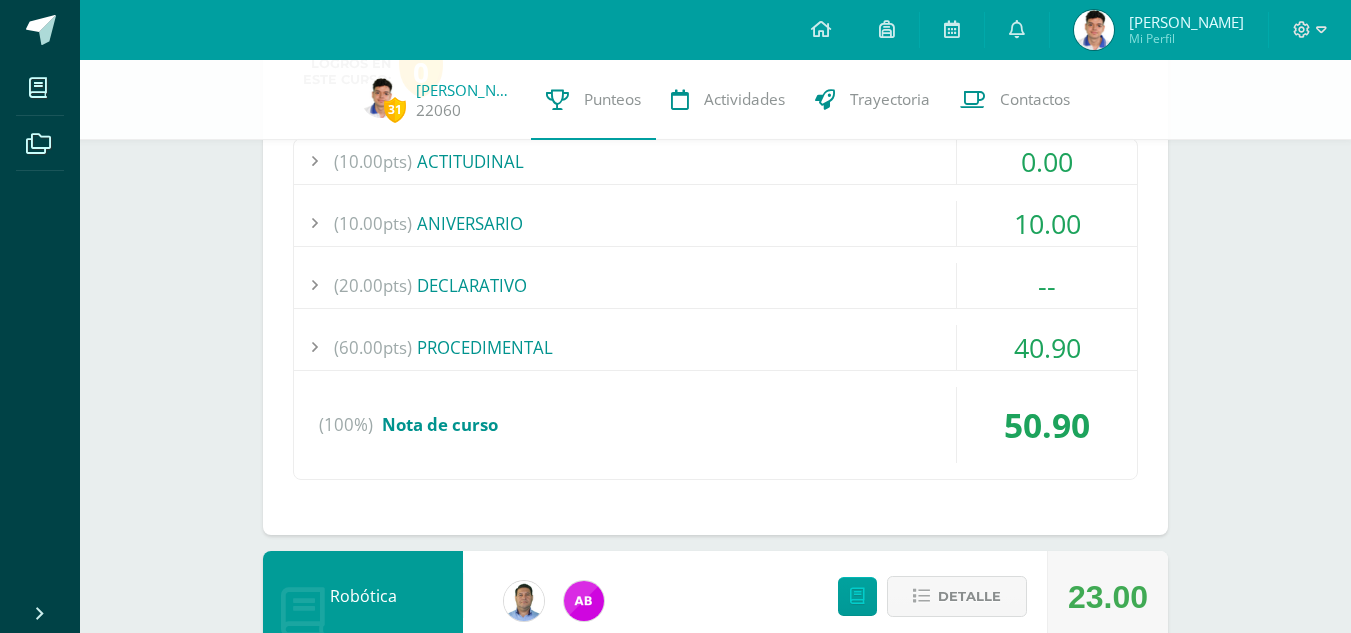 scroll, scrollTop: 1593, scrollLeft: 0, axis: vertical 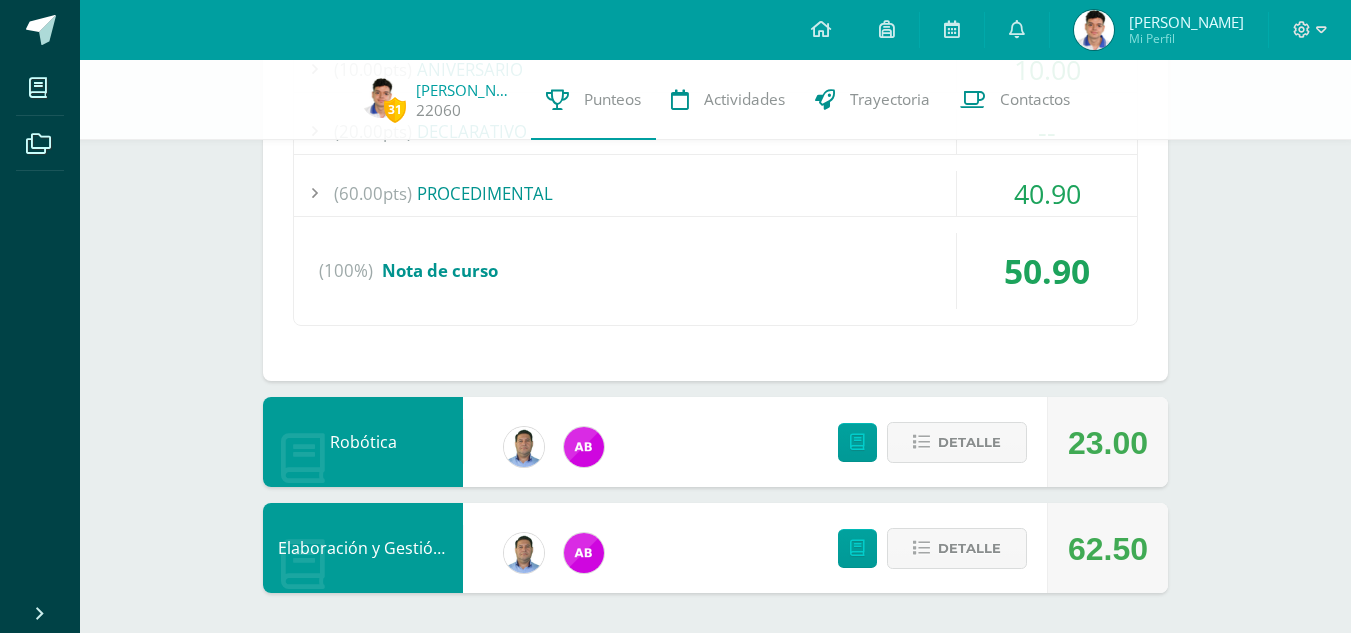click on "(10.00pts)
ACTITUDINAL
0.00
(1.0pts)  Guía Programática
0.00
(100%)" at bounding box center [715, 155] 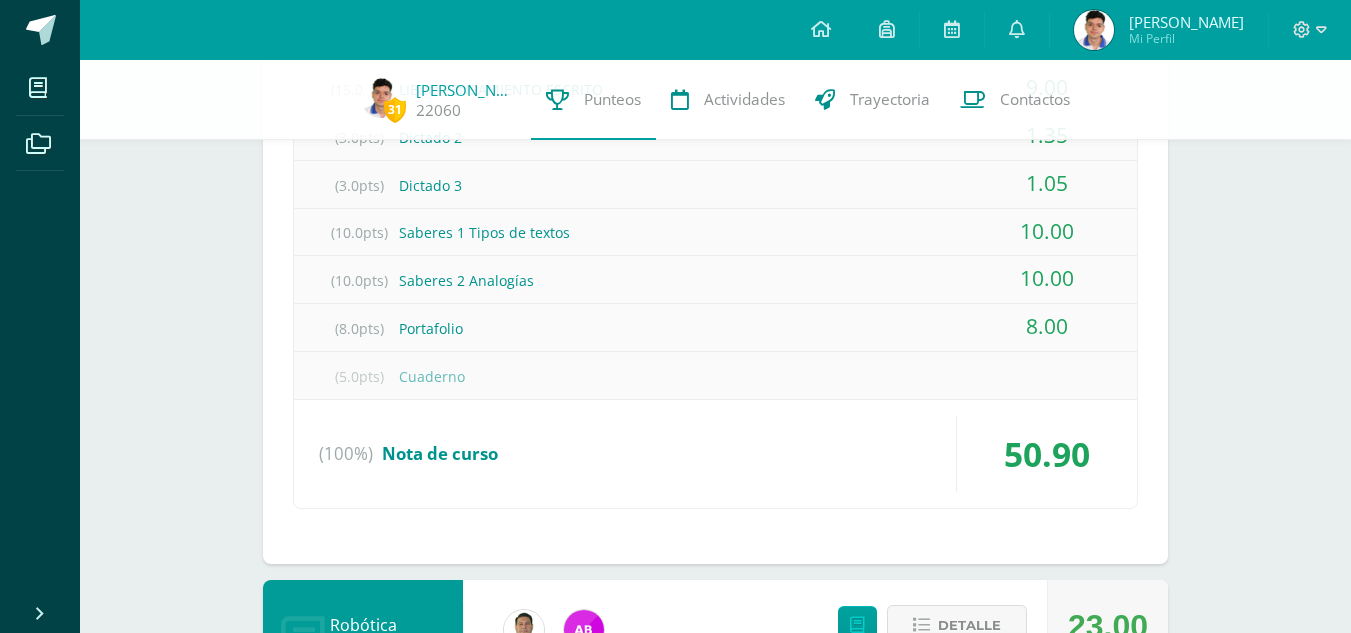 scroll, scrollTop: 1793, scrollLeft: 0, axis: vertical 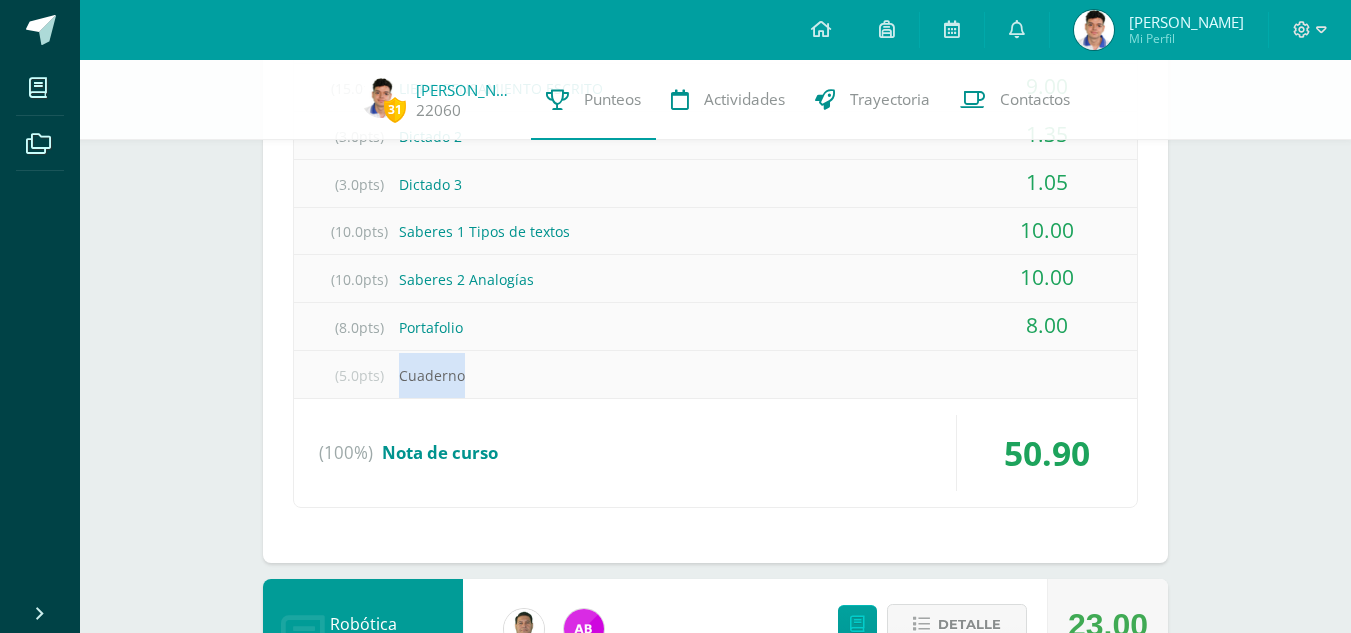 drag, startPoint x: 399, startPoint y: 378, endPoint x: 516, endPoint y: 373, distance: 117.10679 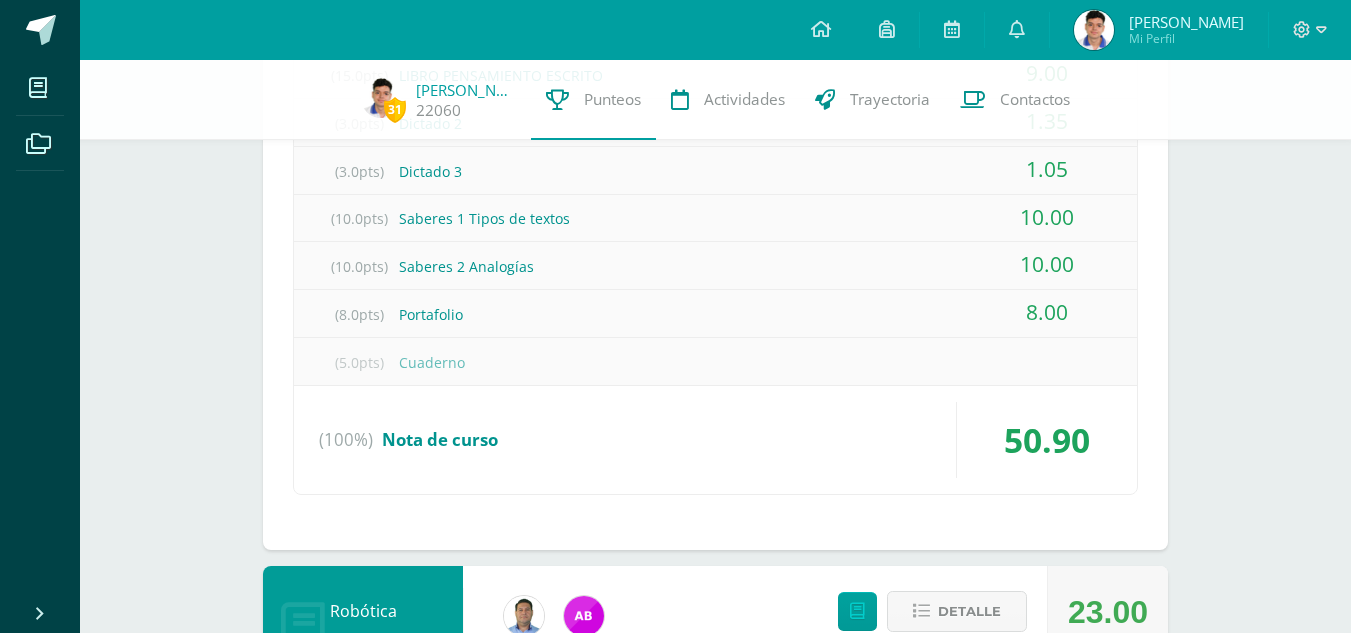 scroll, scrollTop: 1975, scrollLeft: 0, axis: vertical 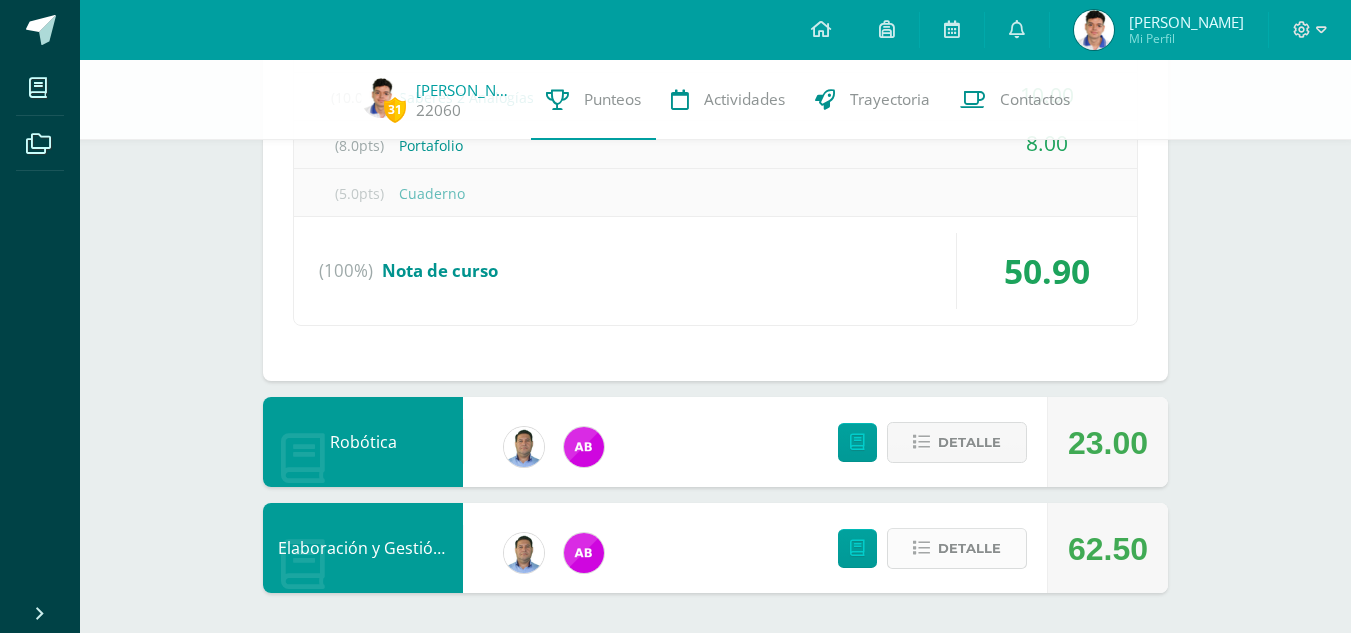 click on "Detalle" at bounding box center [969, 548] 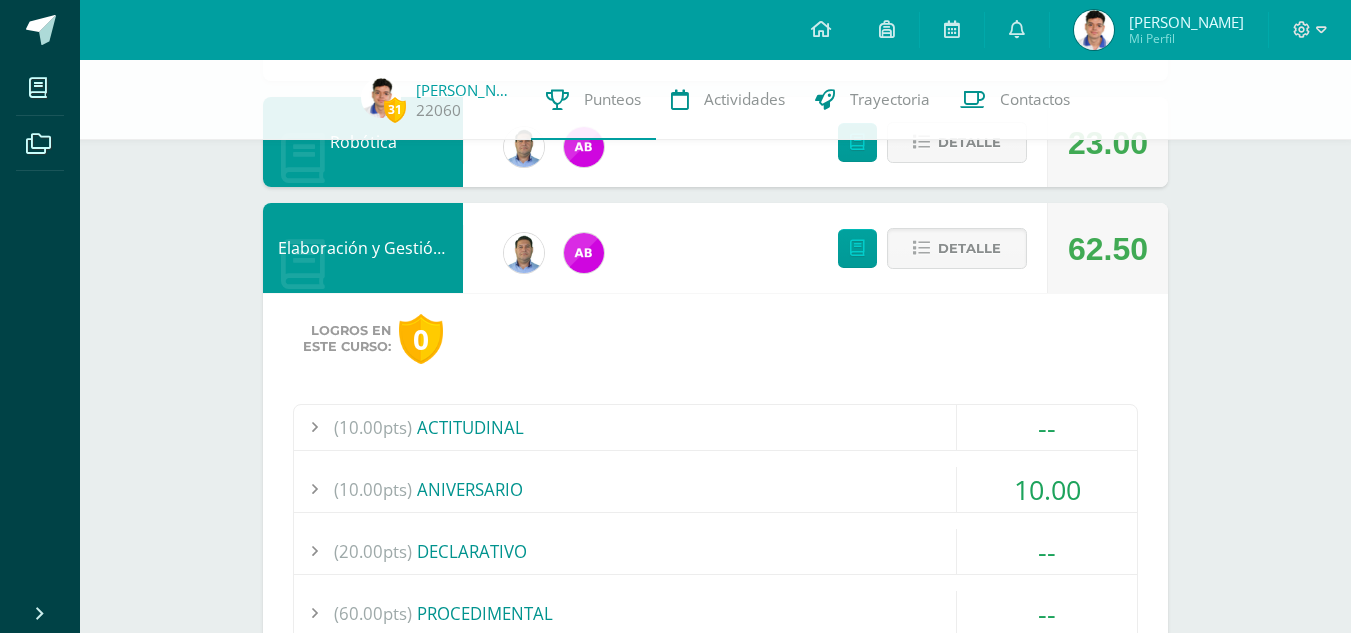 scroll, scrollTop: 2575, scrollLeft: 0, axis: vertical 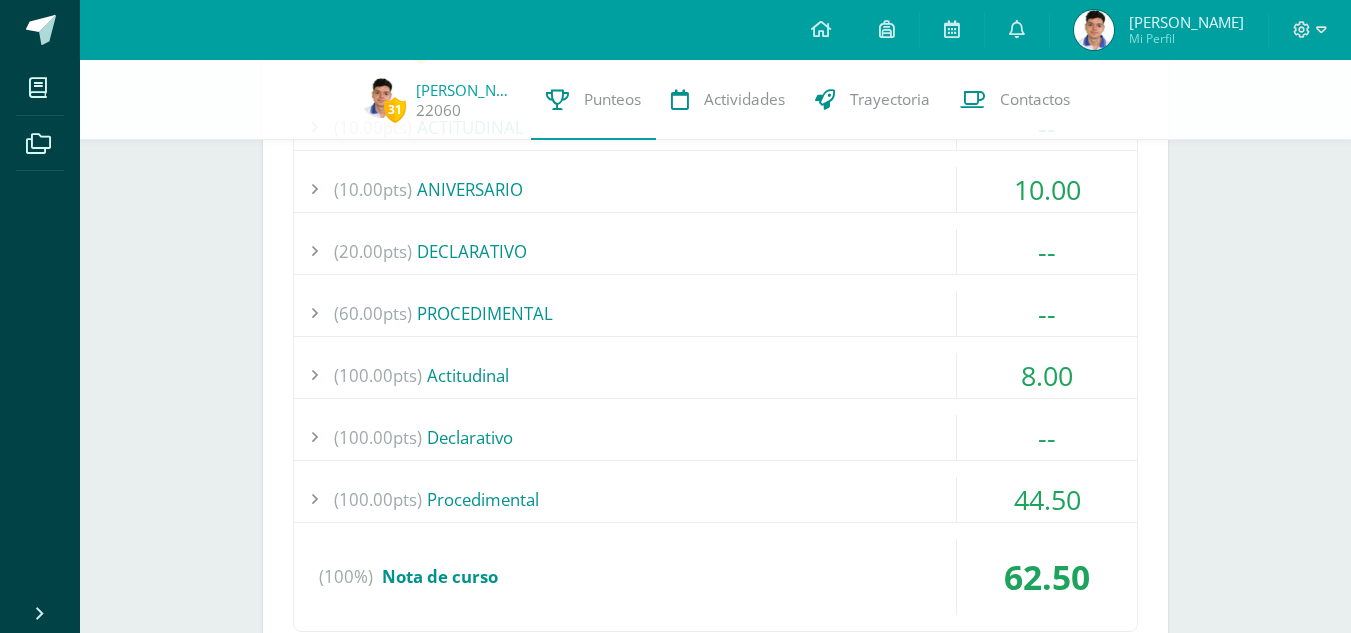 click on "44.50" at bounding box center [1047, 499] 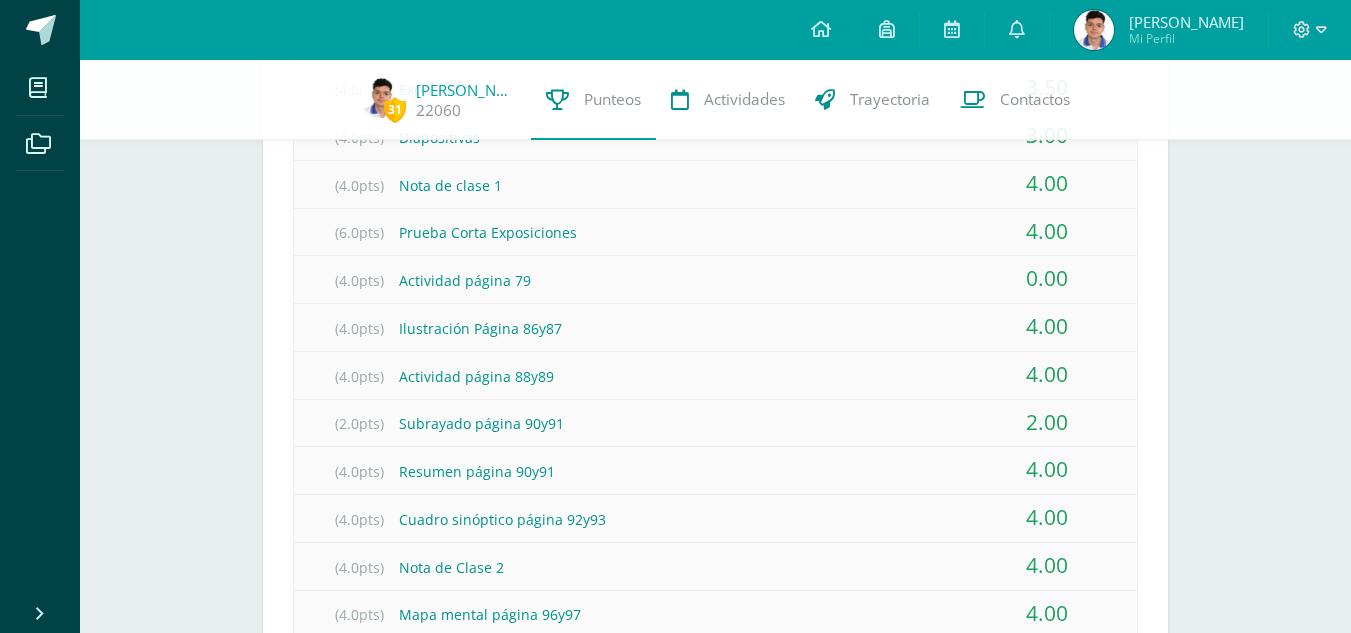 scroll, scrollTop: 2993, scrollLeft: 0, axis: vertical 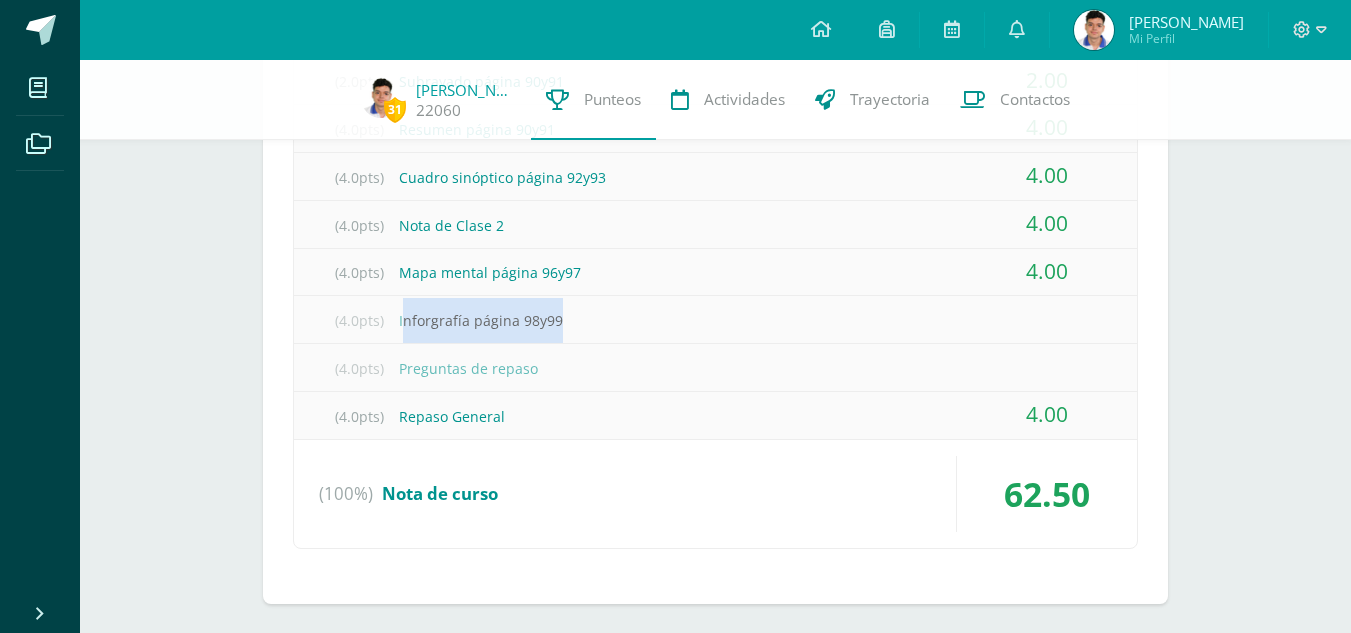 drag, startPoint x: 412, startPoint y: 328, endPoint x: 636, endPoint y: 324, distance: 224.0357 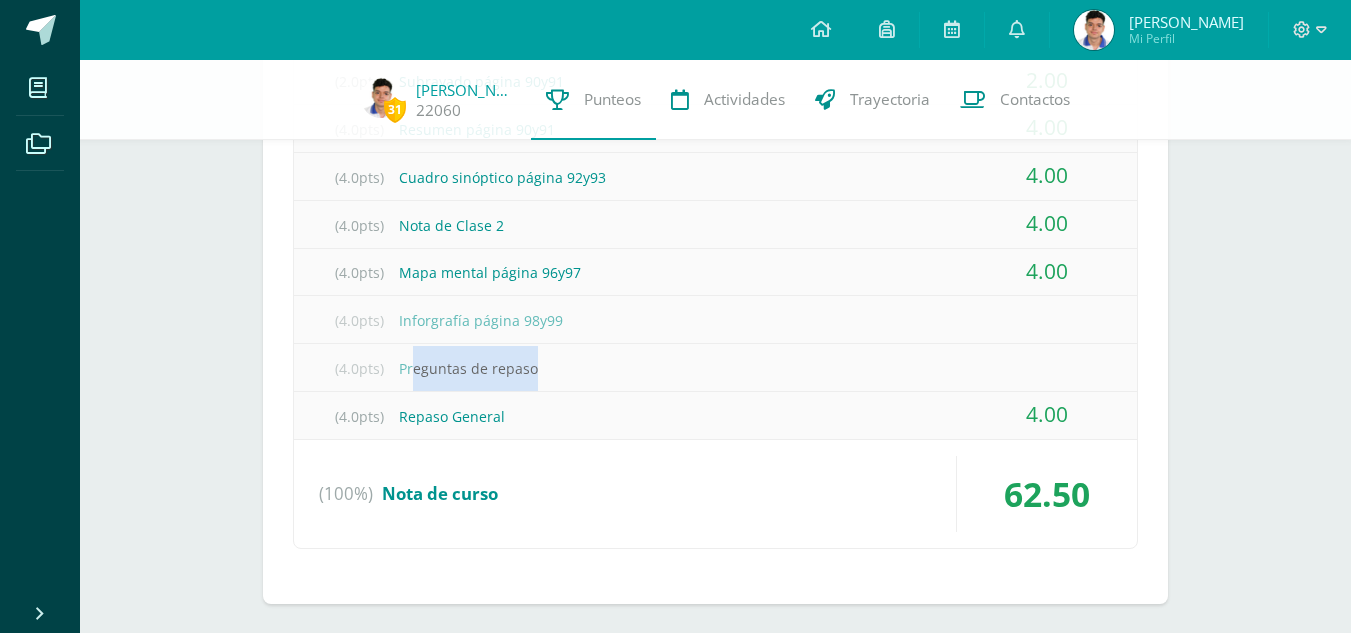 drag, startPoint x: 414, startPoint y: 372, endPoint x: 550, endPoint y: 372, distance: 136 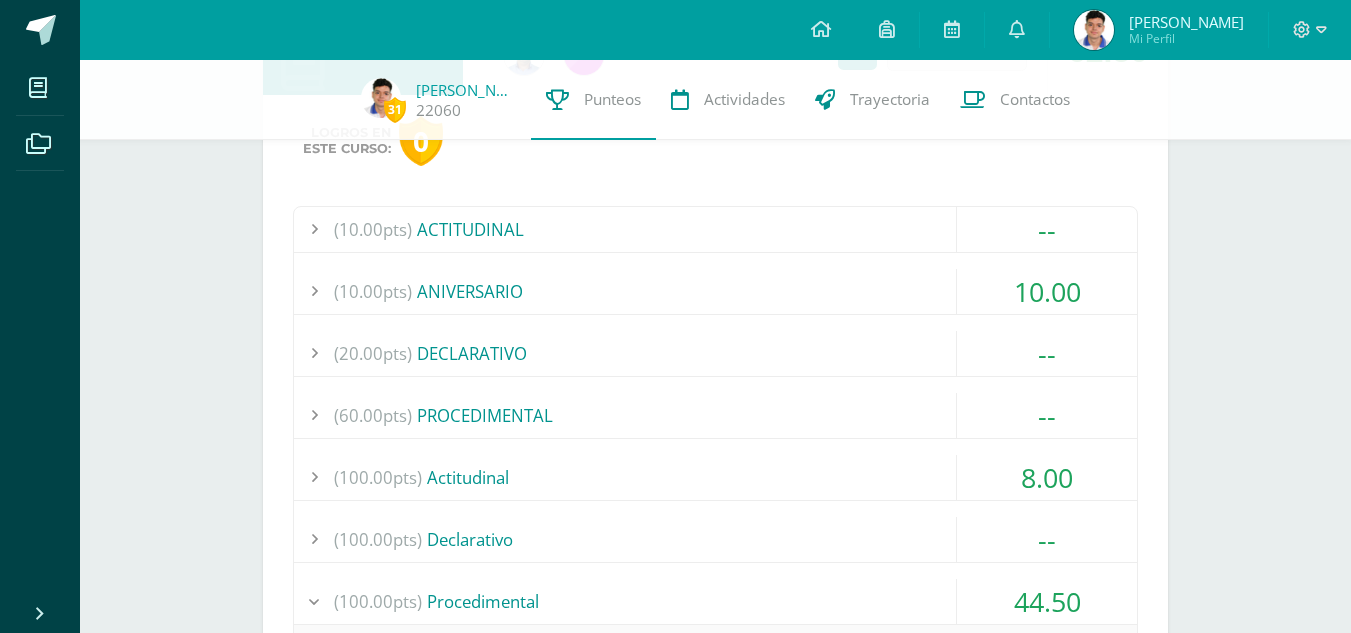 scroll, scrollTop: 2093, scrollLeft: 0, axis: vertical 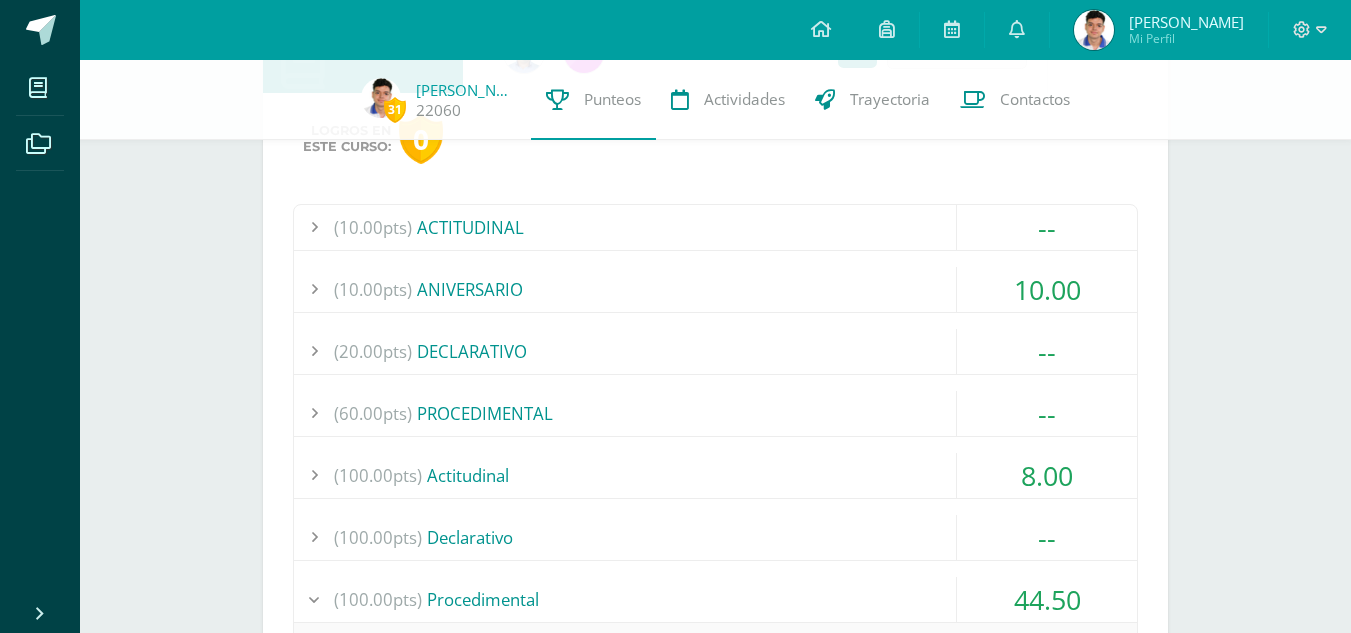 click on "8.00" at bounding box center (1047, 475) 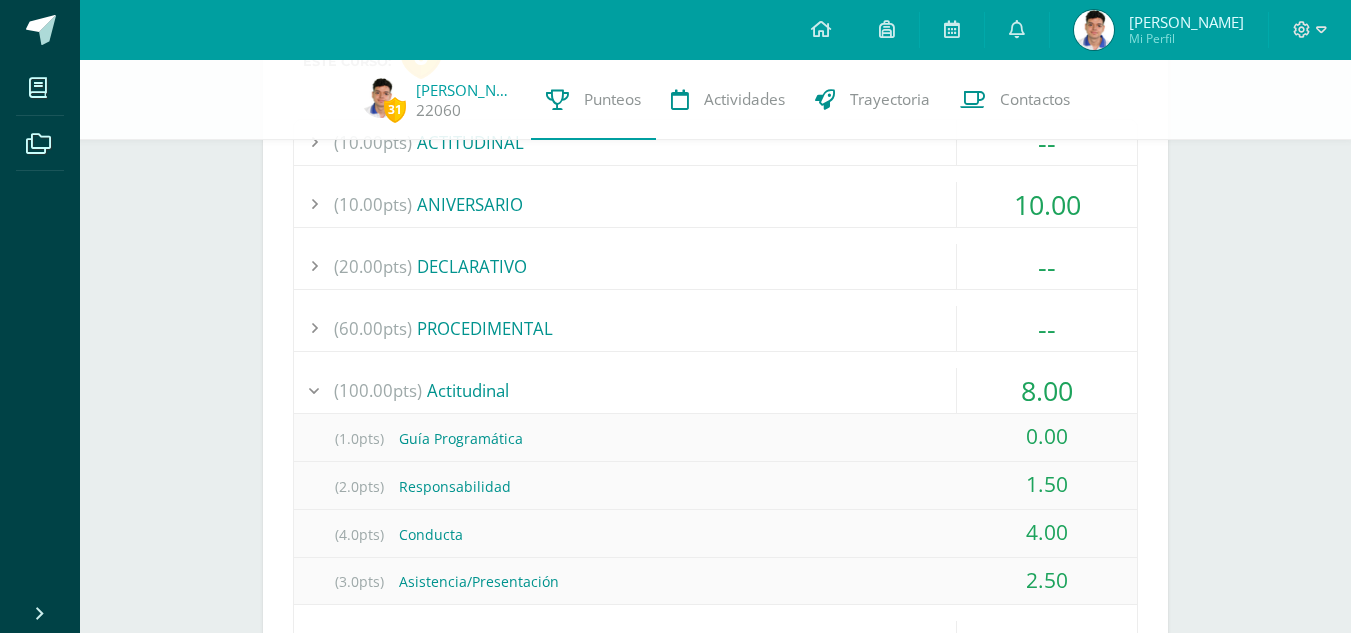 scroll, scrollTop: 2293, scrollLeft: 0, axis: vertical 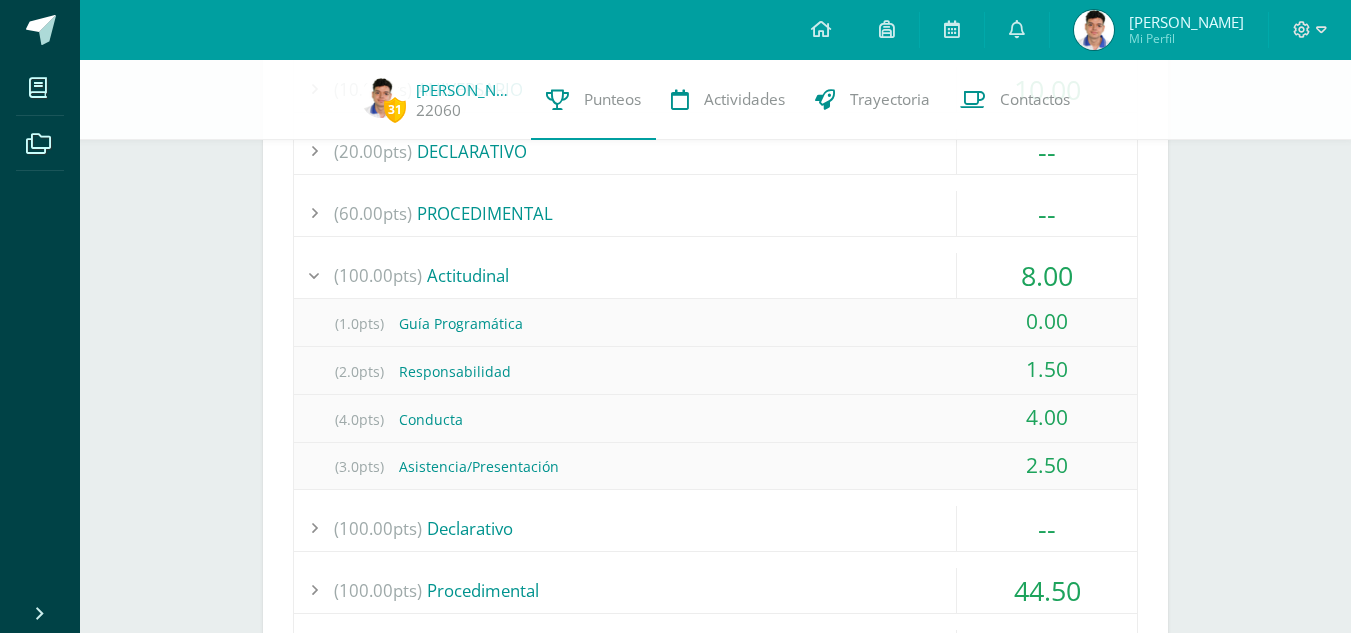 drag, startPoint x: 1040, startPoint y: 337, endPoint x: 1088, endPoint y: 342, distance: 48.259712 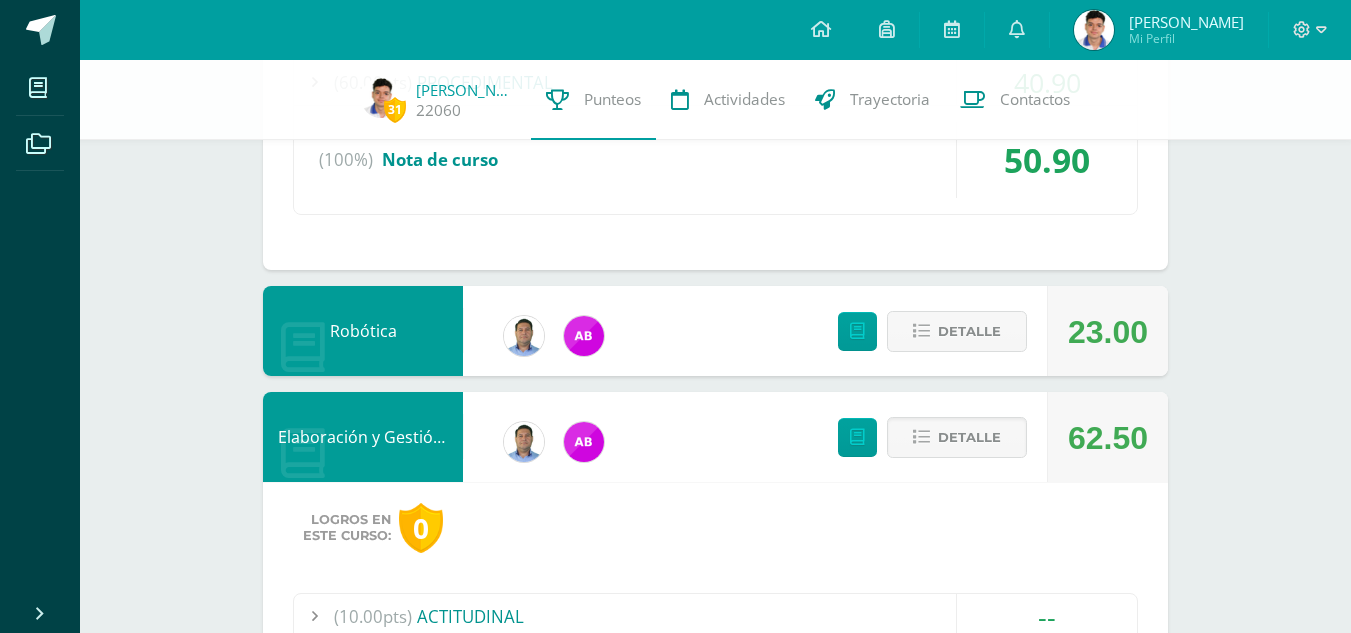 scroll, scrollTop: 1693, scrollLeft: 0, axis: vertical 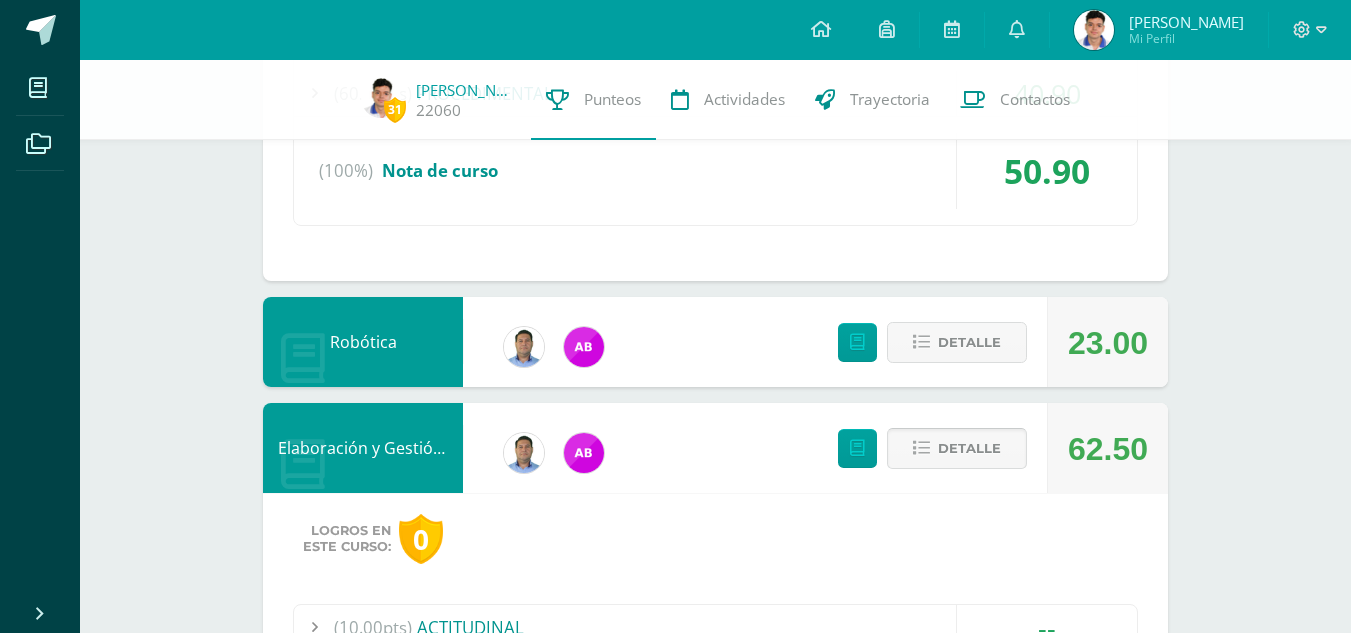 click on "Detalle" at bounding box center (969, 448) 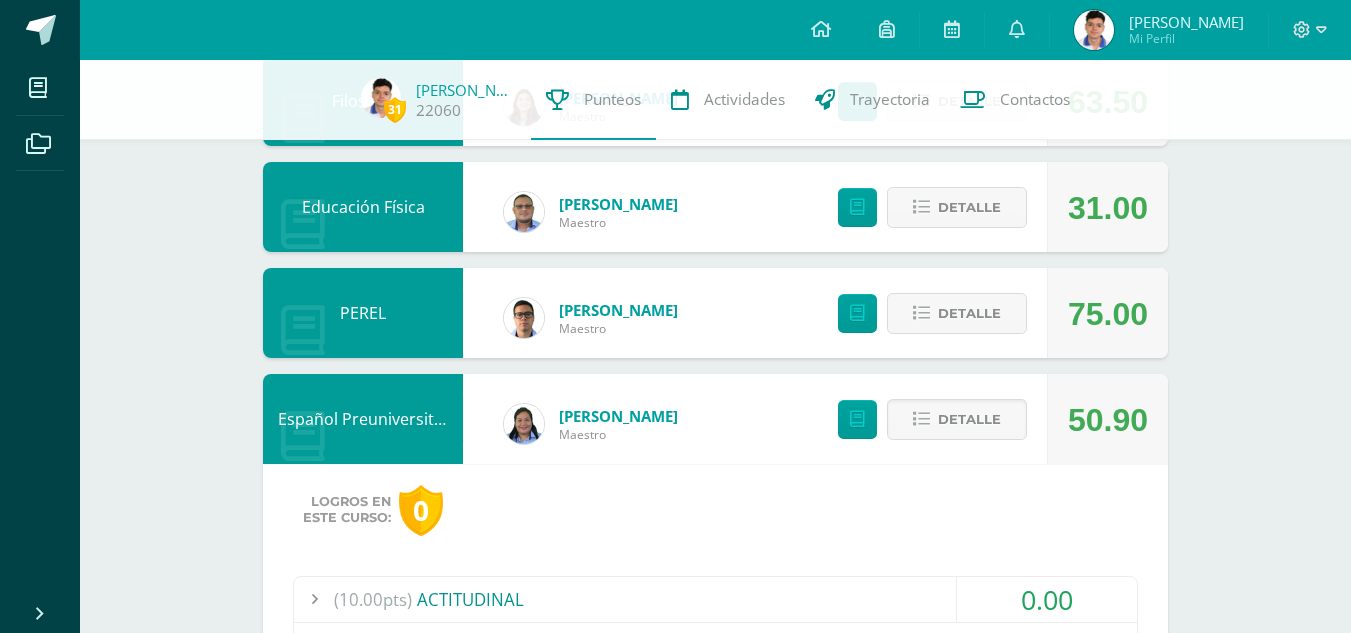 scroll, scrollTop: 993, scrollLeft: 0, axis: vertical 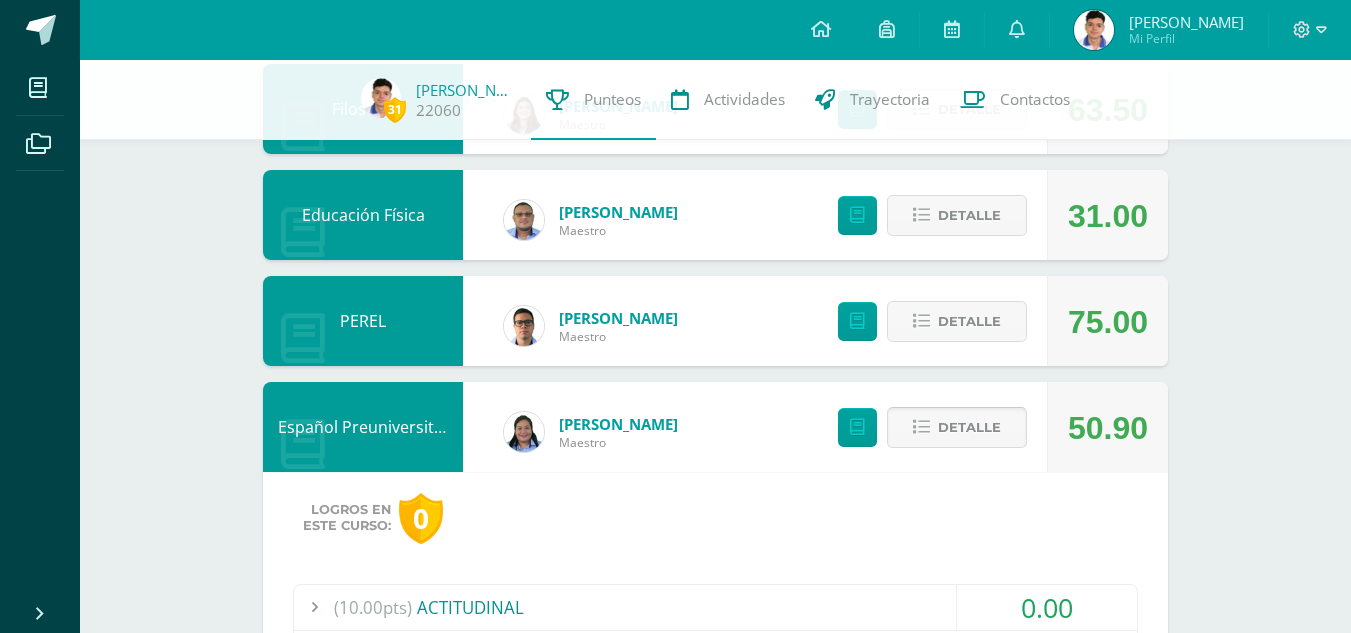 click on "Detalle" at bounding box center [957, 427] 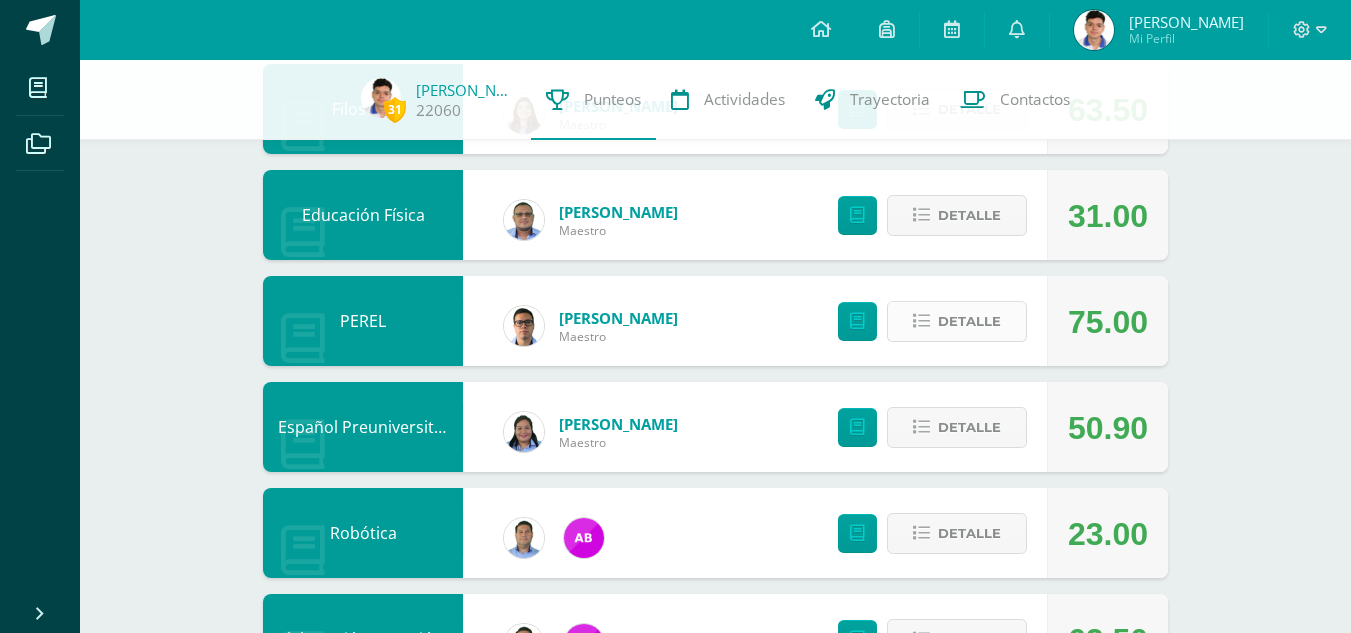 click on "Detalle" at bounding box center (957, 321) 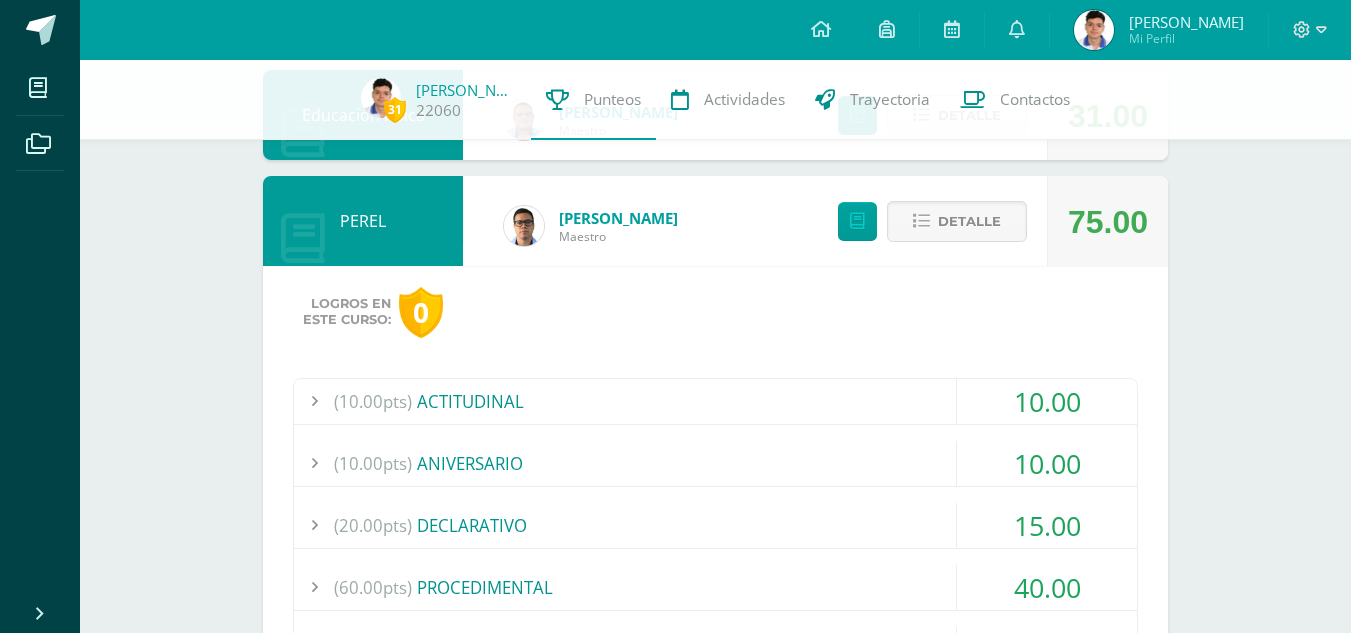 scroll, scrollTop: 1193, scrollLeft: 0, axis: vertical 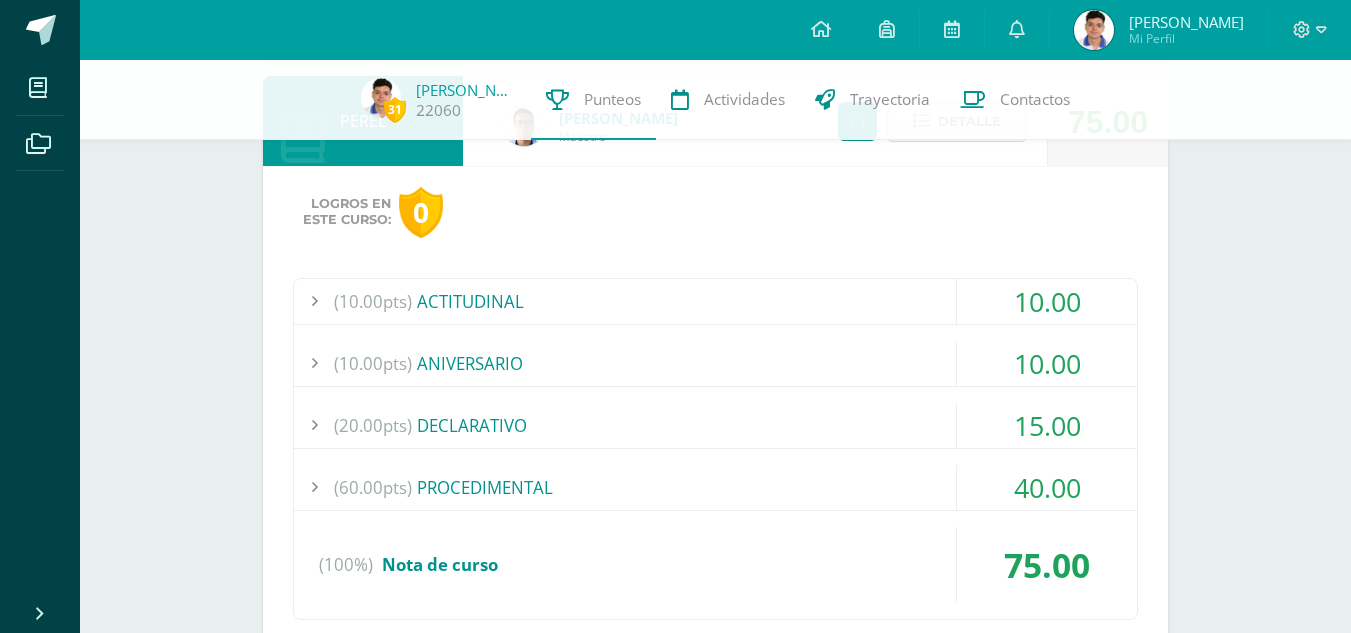 click on "(10.00pts)
ACTITUDINAL
10.00
(1.0pts)  Guía Programática
1.00
(2.0pts)  Responsabilidad" at bounding box center [715, 449] 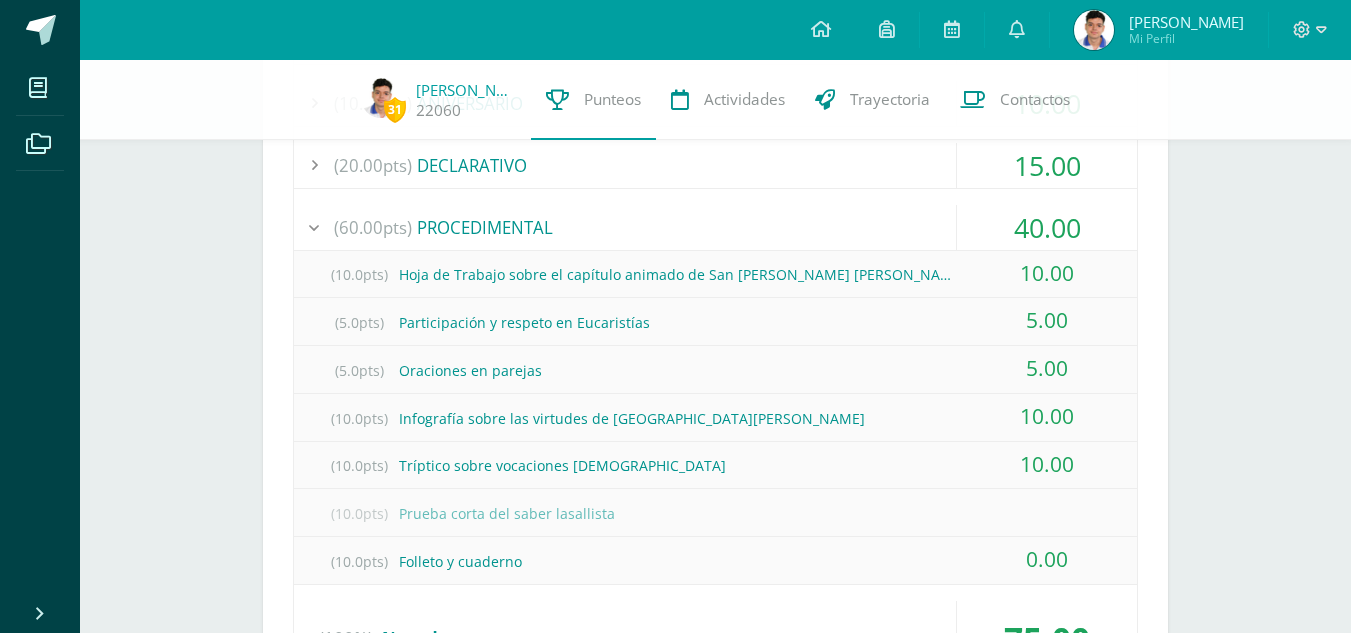 scroll, scrollTop: 1593, scrollLeft: 0, axis: vertical 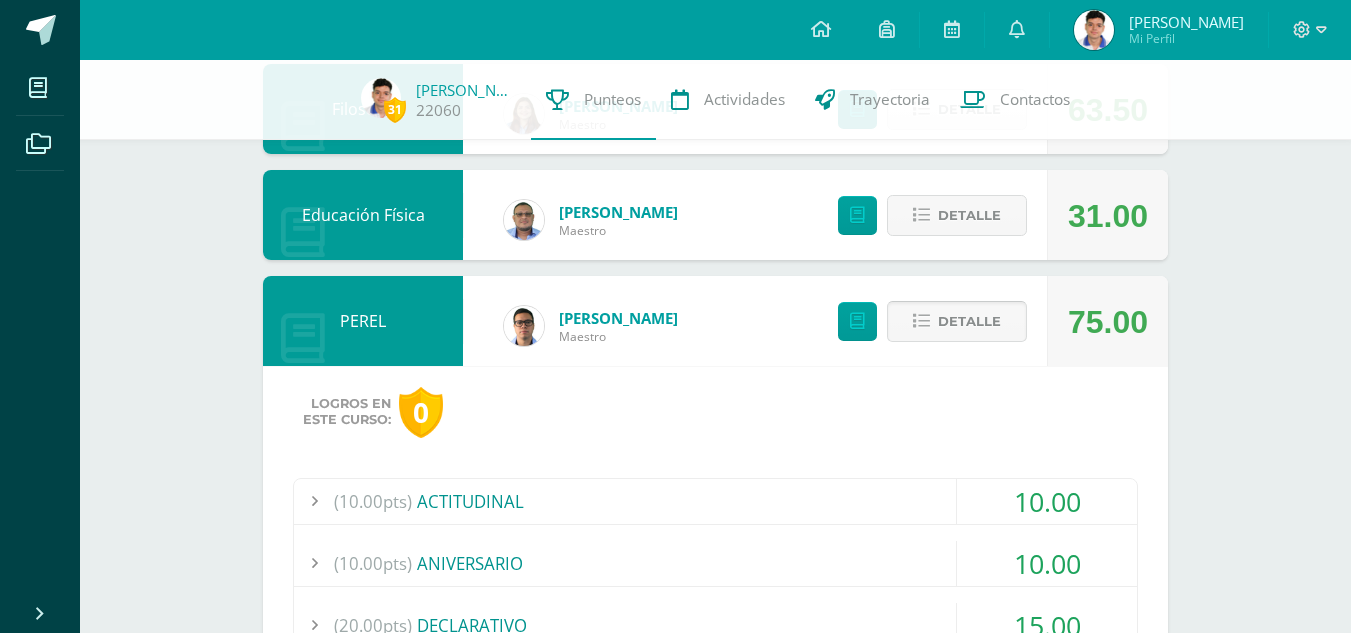 click on "Detalle" at bounding box center [969, 321] 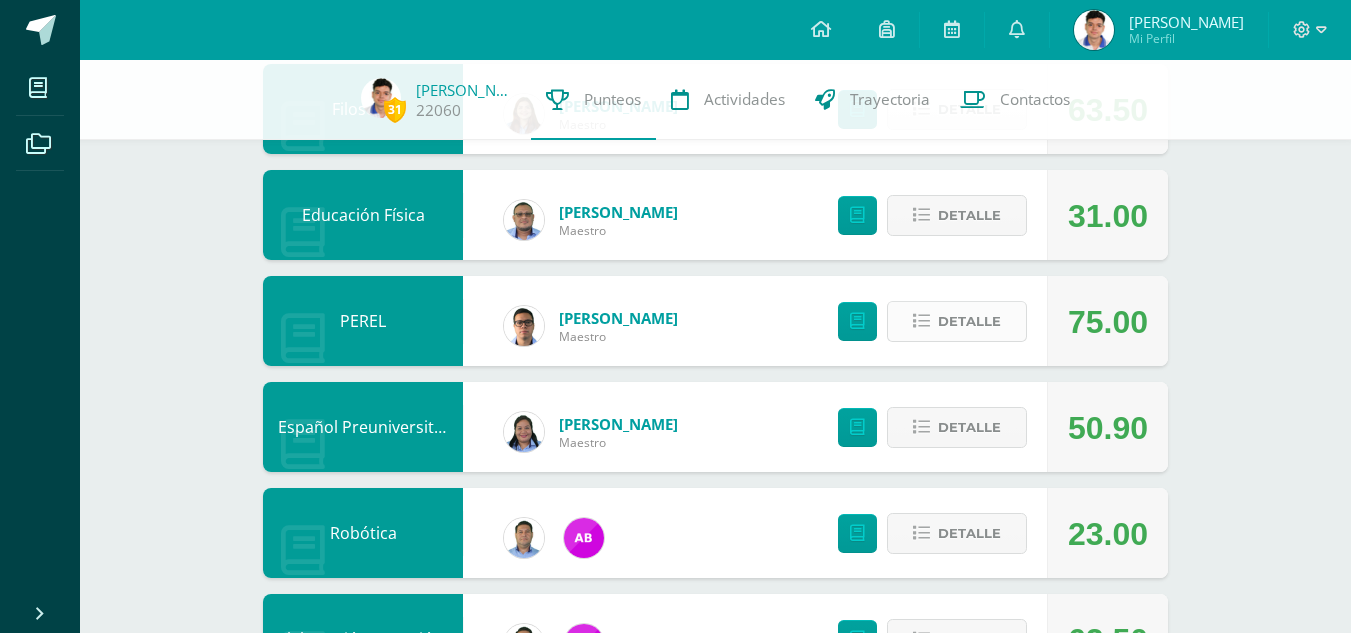 scroll, scrollTop: 693, scrollLeft: 0, axis: vertical 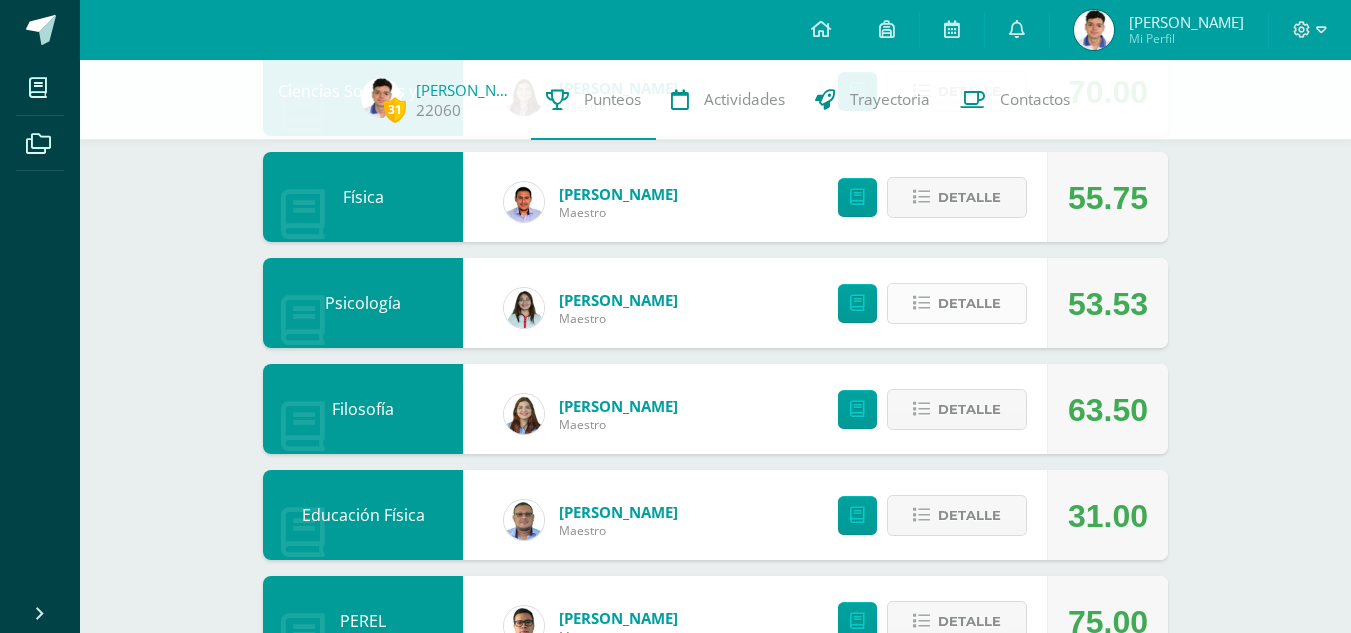 click on "Detalle" at bounding box center [969, 303] 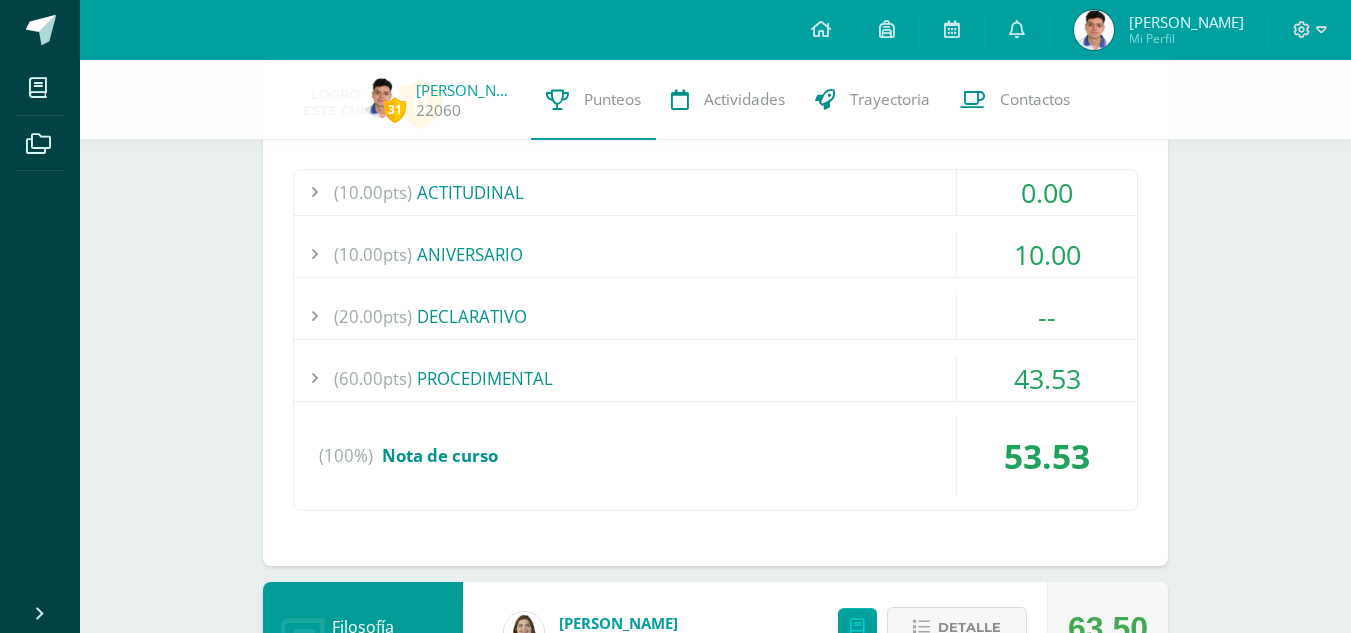 click on "43.53" at bounding box center (1047, 378) 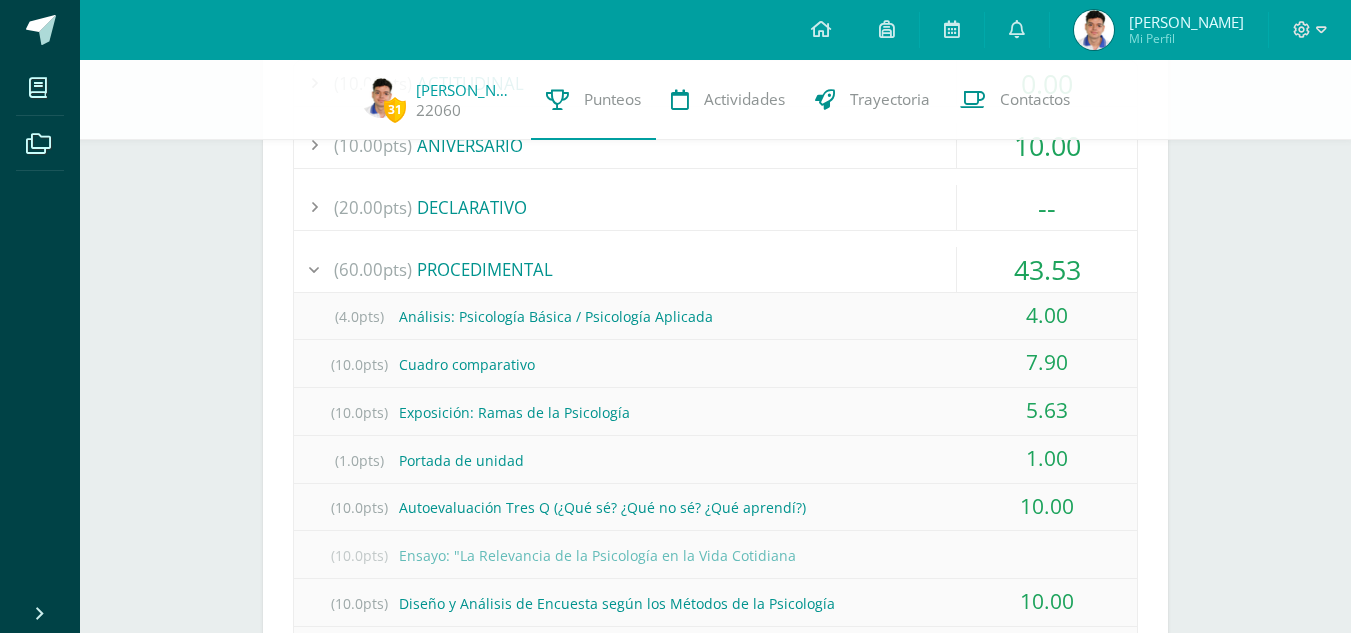 scroll, scrollTop: 1284, scrollLeft: 0, axis: vertical 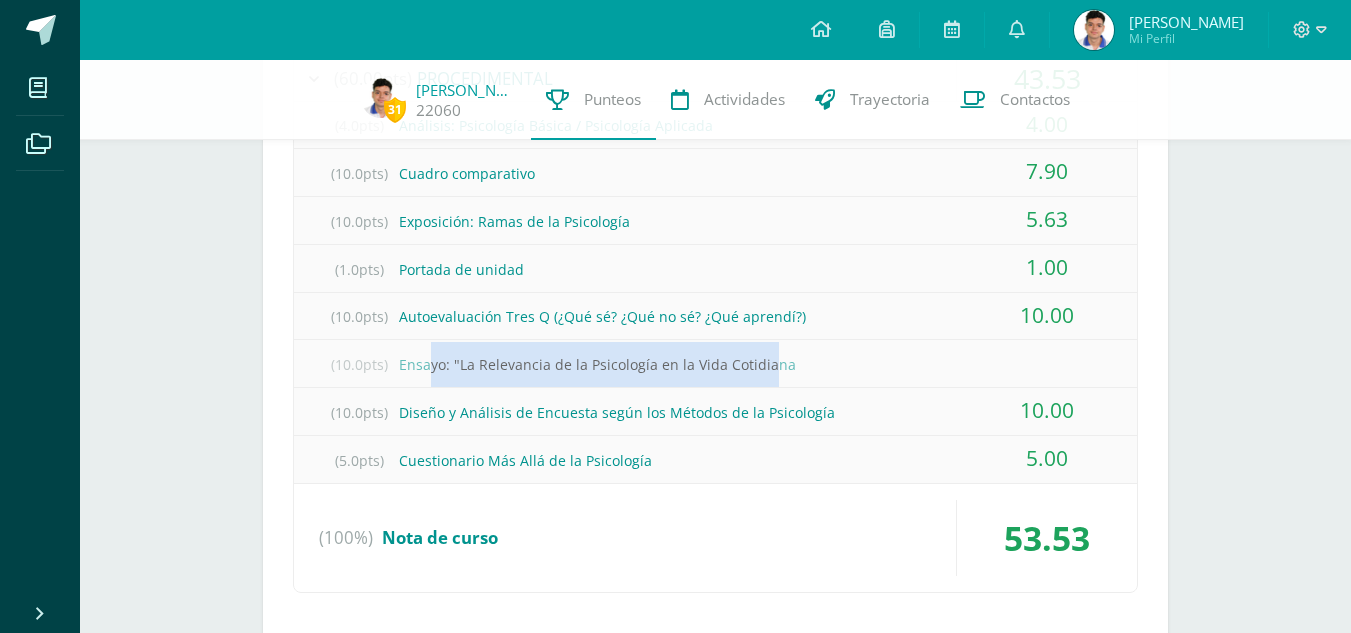 drag, startPoint x: 433, startPoint y: 361, endPoint x: 769, endPoint y: 372, distance: 336.18002 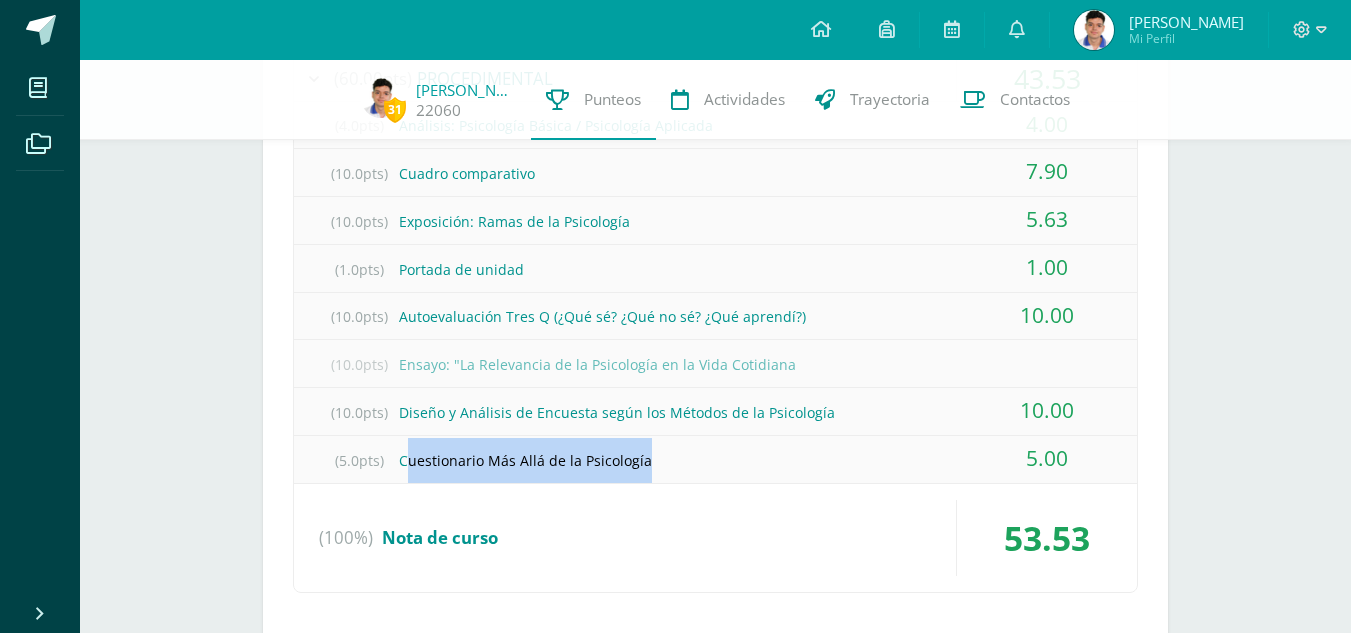 drag, startPoint x: 408, startPoint y: 468, endPoint x: 646, endPoint y: 459, distance: 238.1701 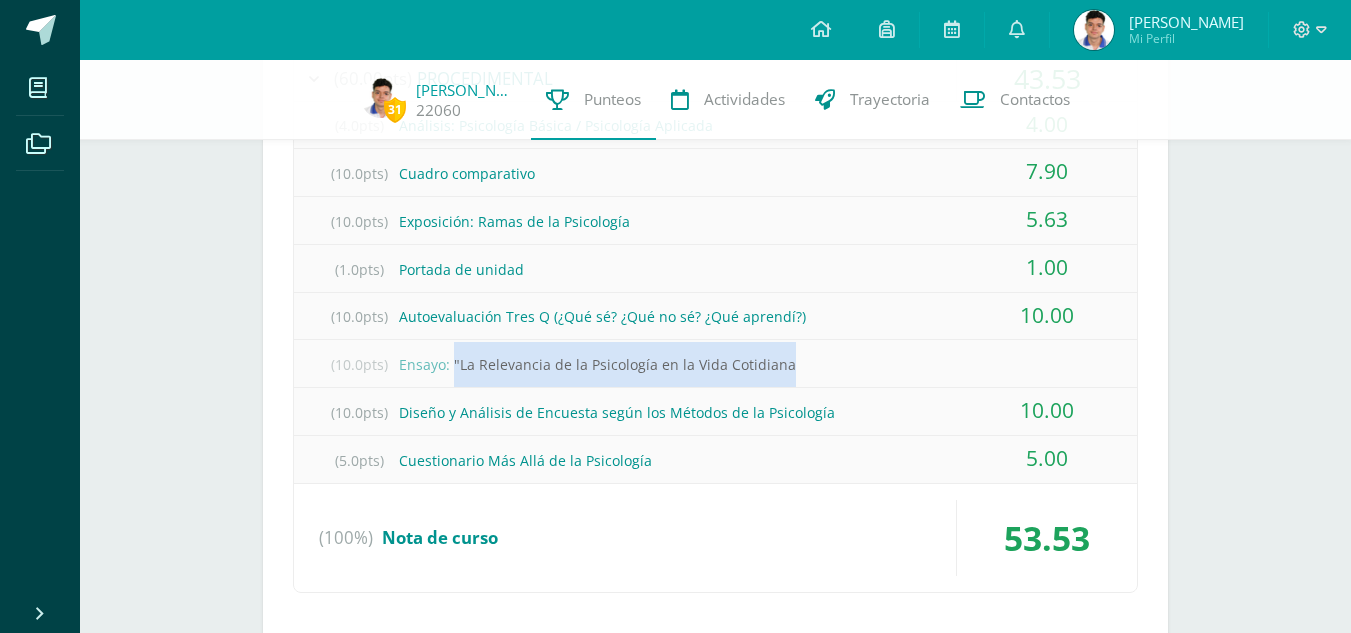 drag, startPoint x: 455, startPoint y: 356, endPoint x: 783, endPoint y: 365, distance: 328.12344 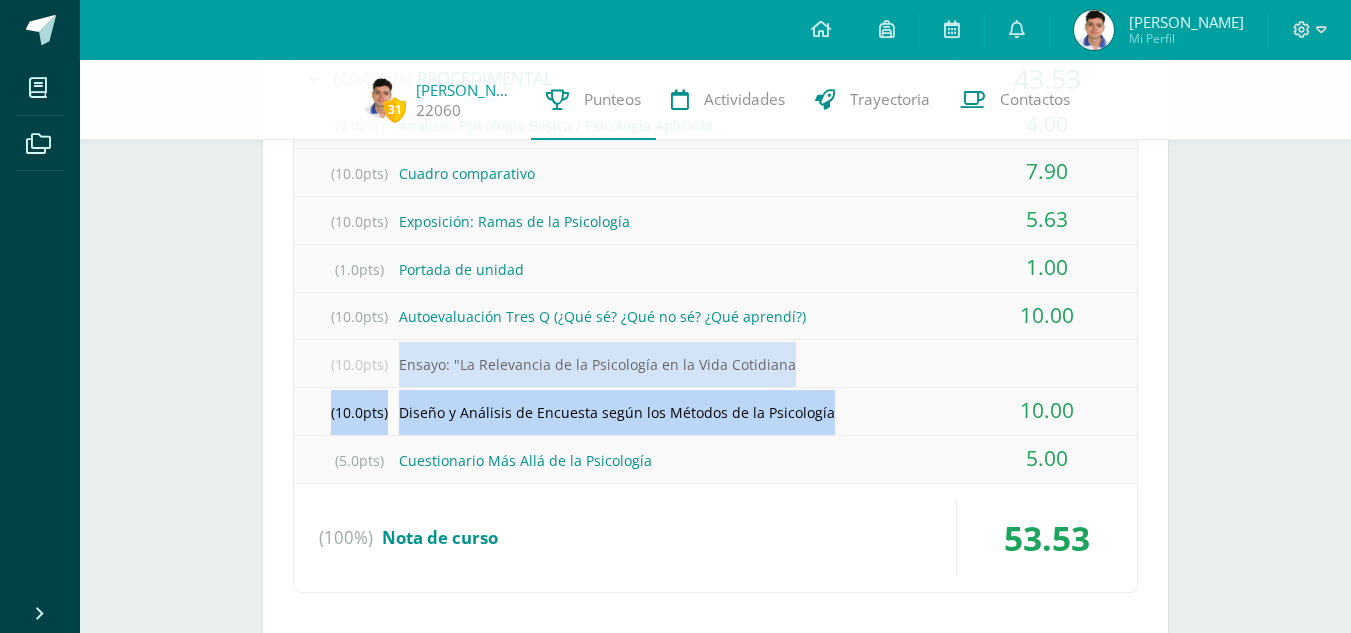 drag, startPoint x: 387, startPoint y: 360, endPoint x: 954, endPoint y: 395, distance: 568.0792 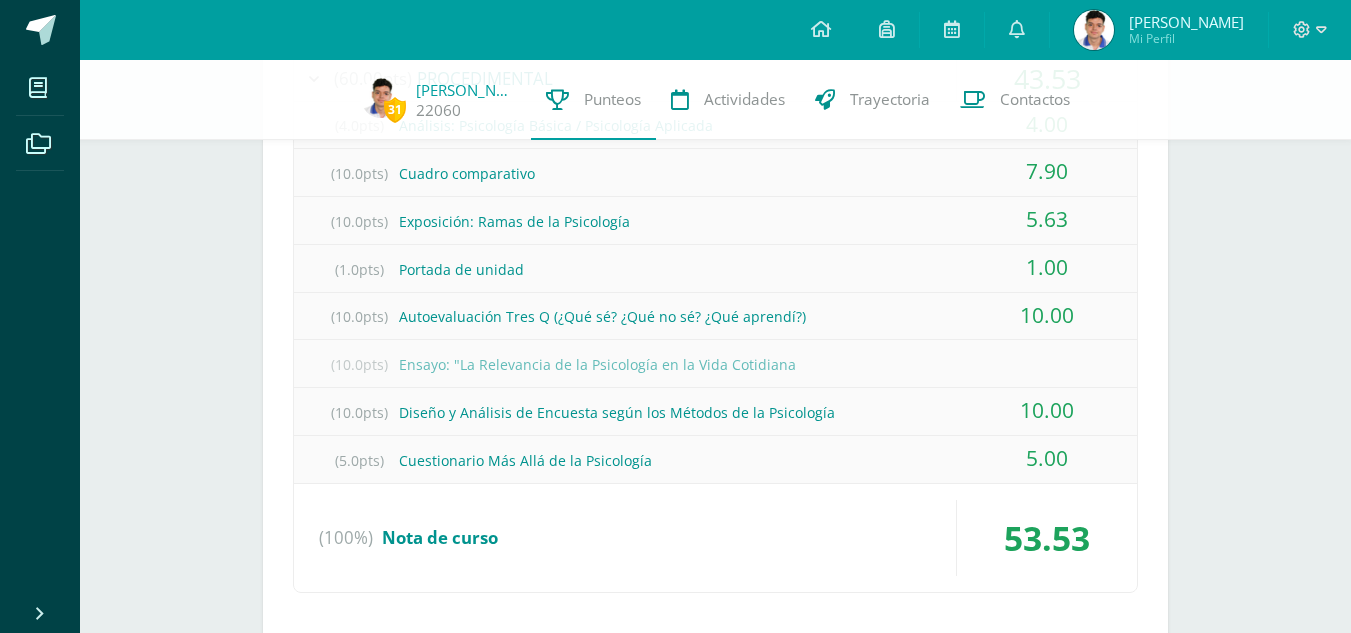 click on "(10.0pts)  Diseño y Análisis de Encuesta según los Métodos de la Psicología
10.00" at bounding box center [715, 412] 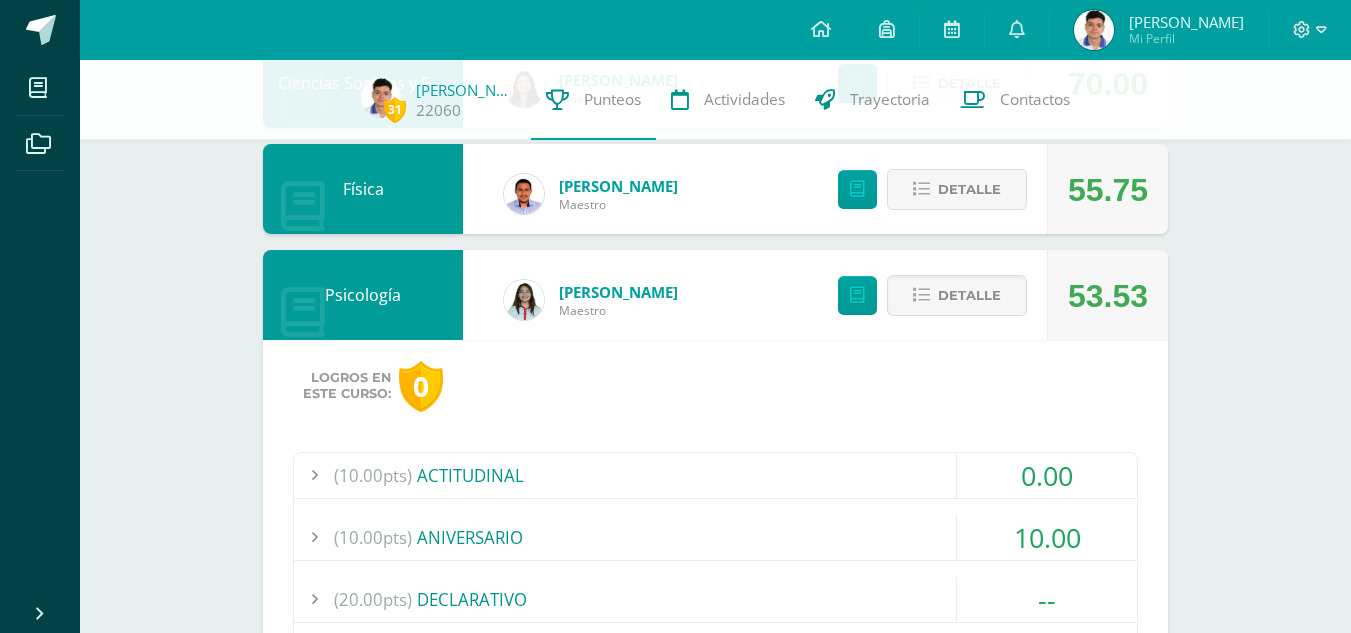 scroll, scrollTop: 684, scrollLeft: 0, axis: vertical 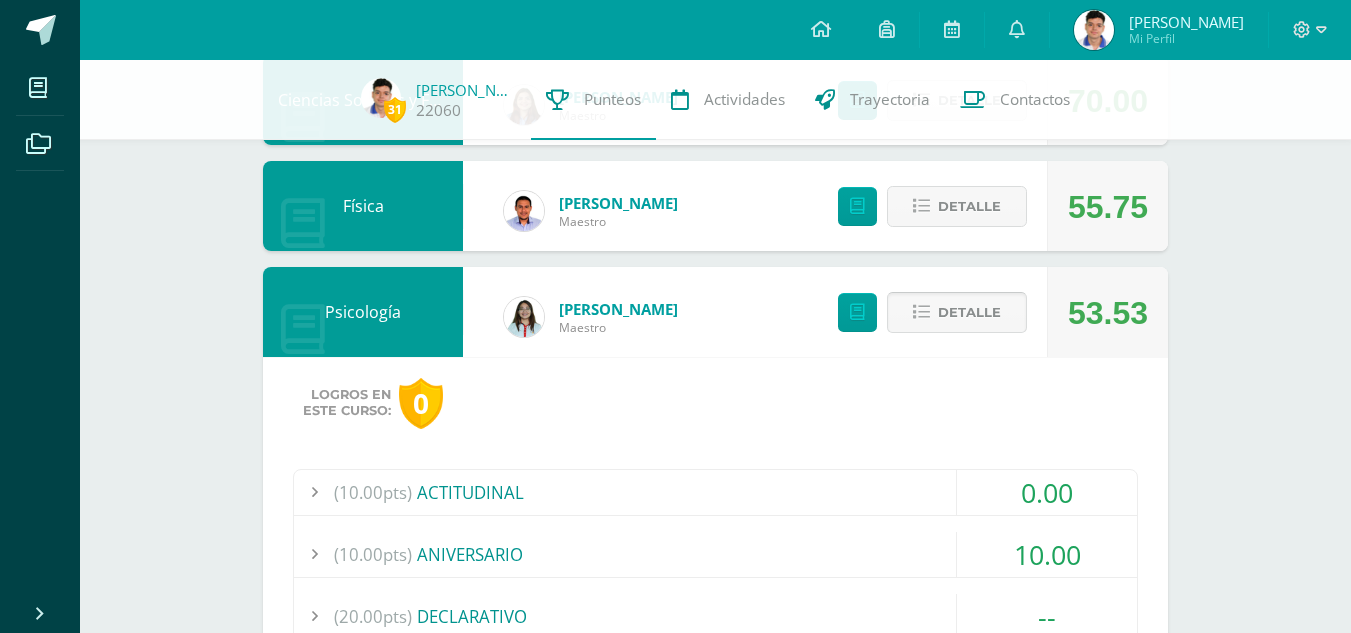click on "Detalle" at bounding box center (969, 312) 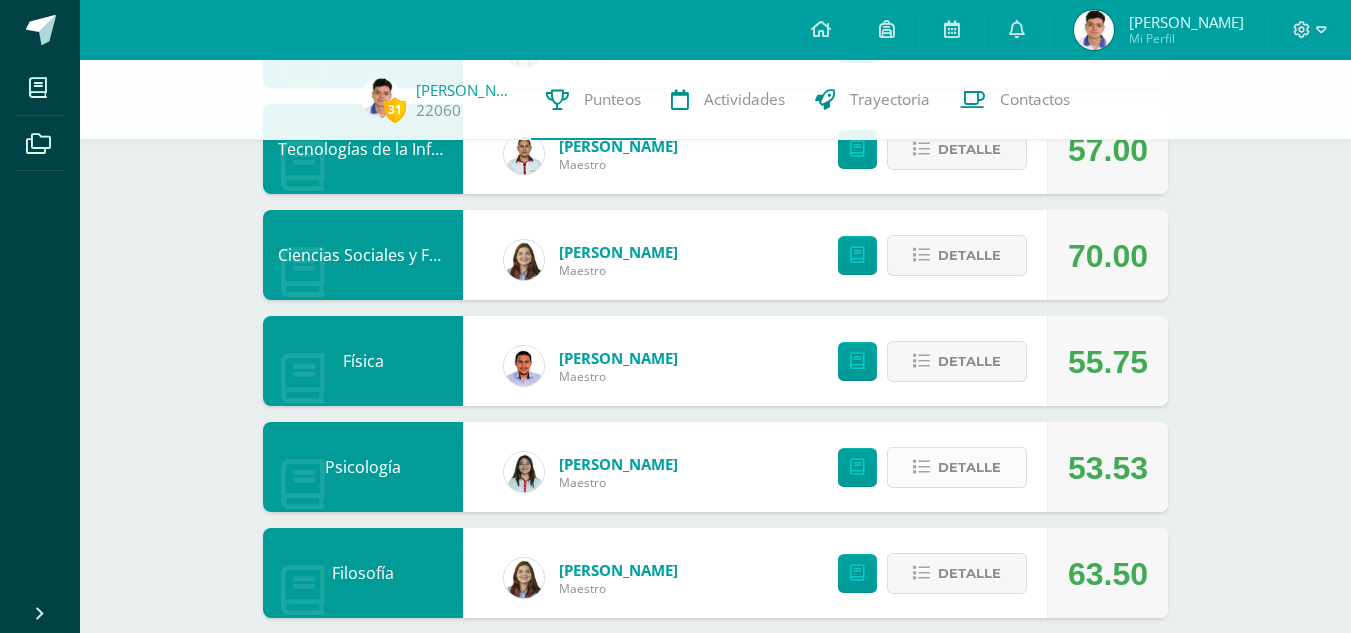 scroll, scrollTop: 484, scrollLeft: 0, axis: vertical 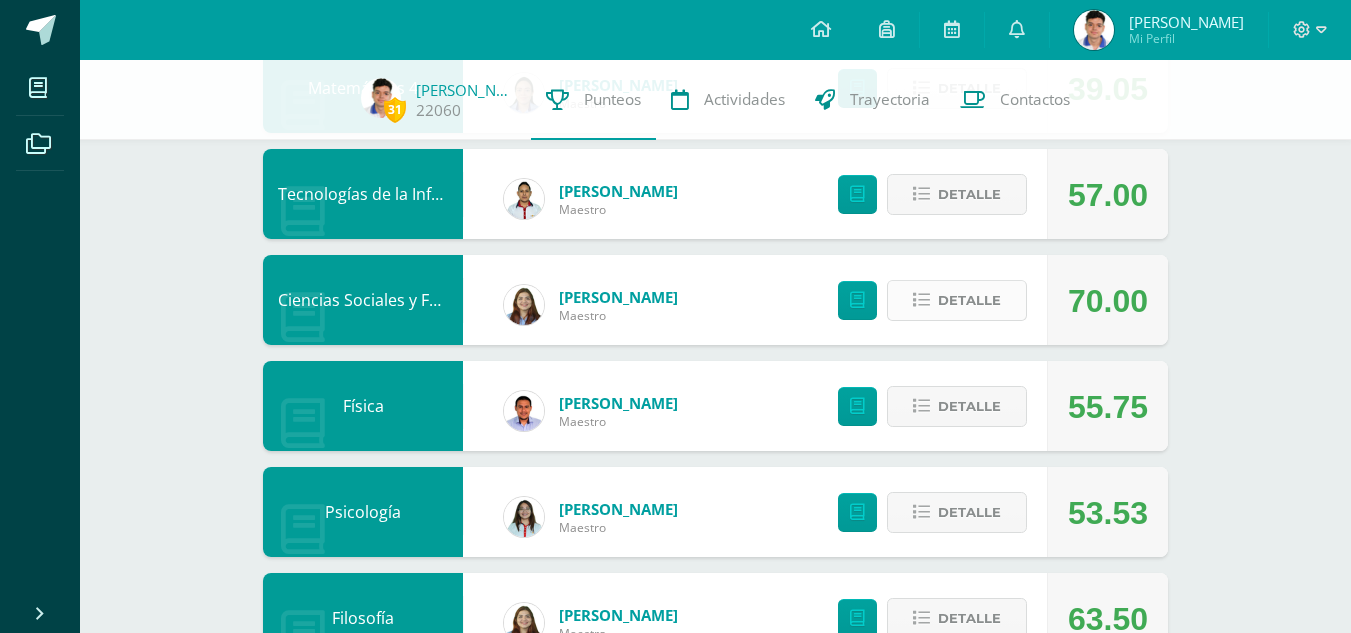 click on "Detalle" at bounding box center (969, 300) 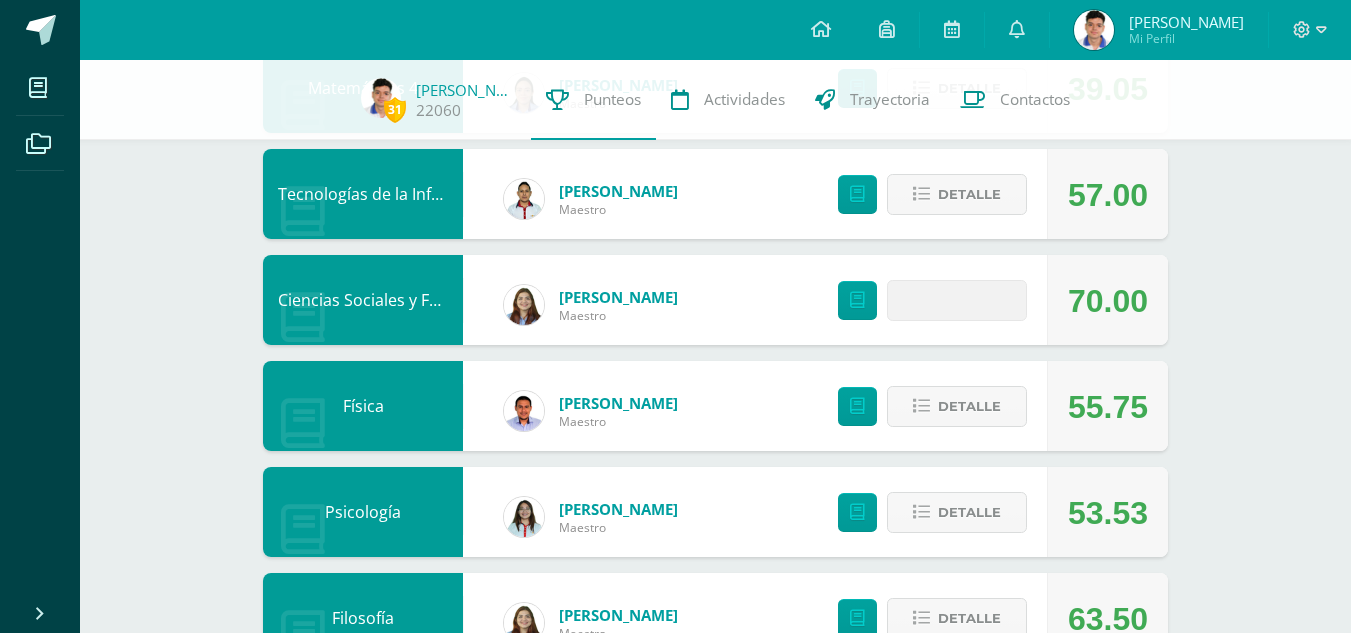 click at bounding box center [957, 300] 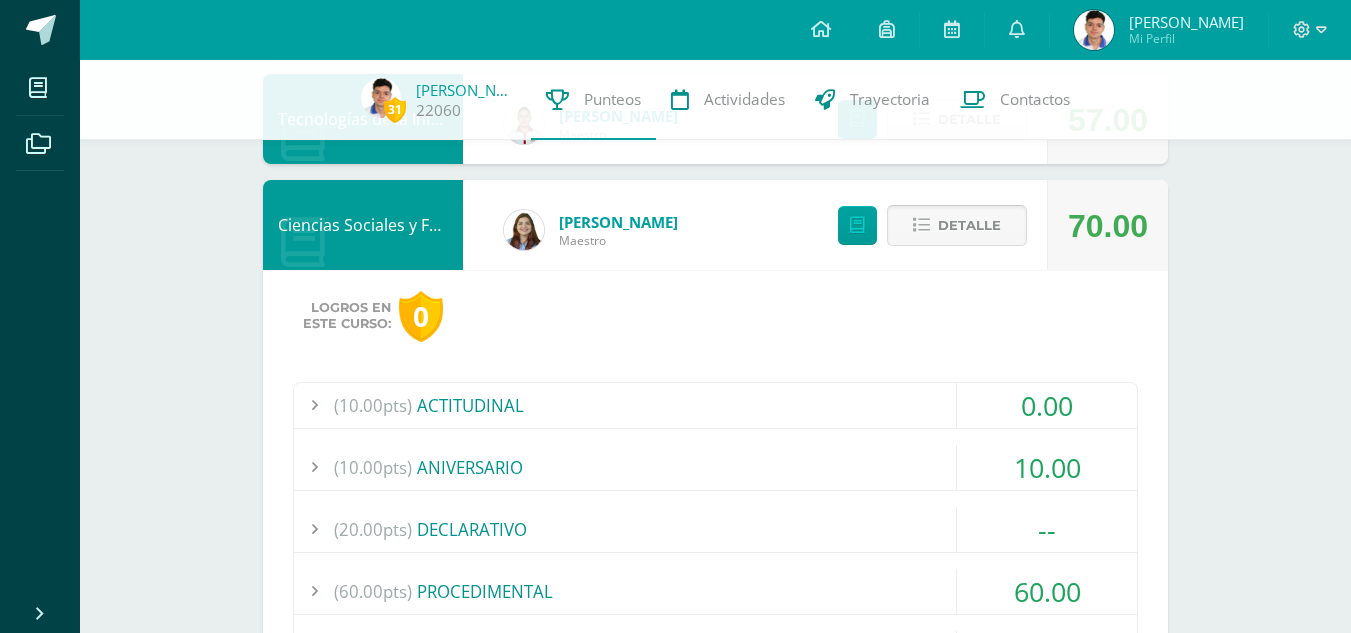 scroll, scrollTop: 684, scrollLeft: 0, axis: vertical 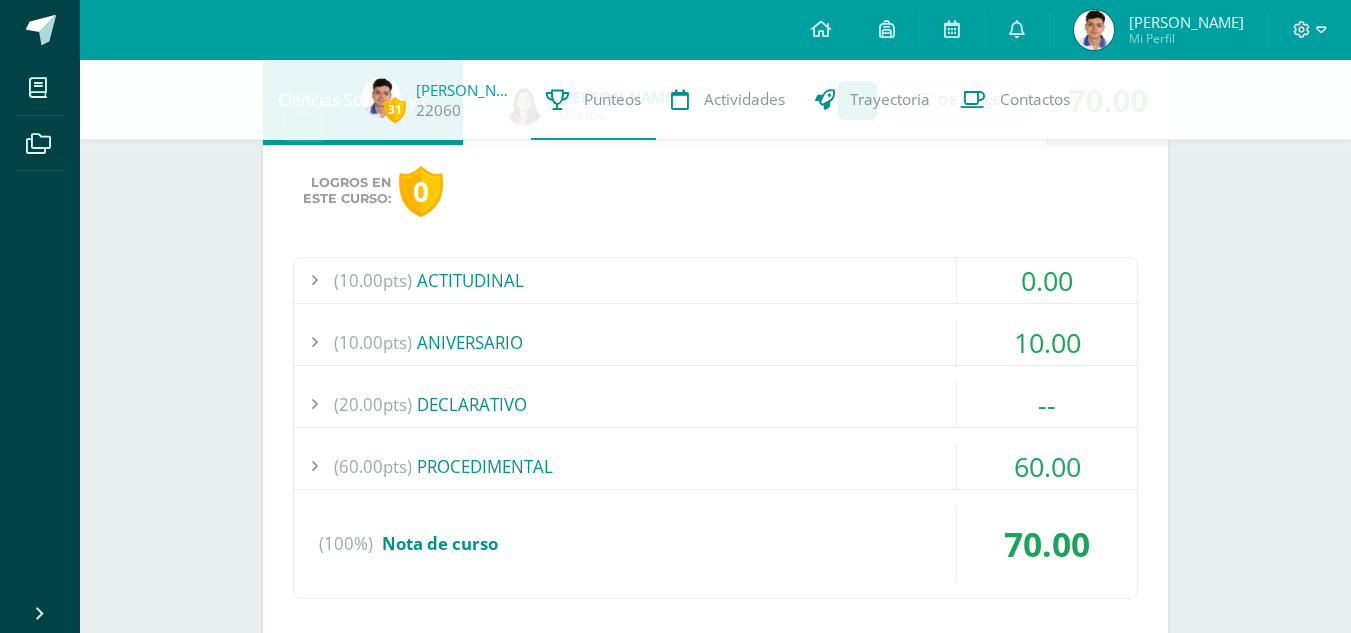 click on "60.00" at bounding box center (1047, 466) 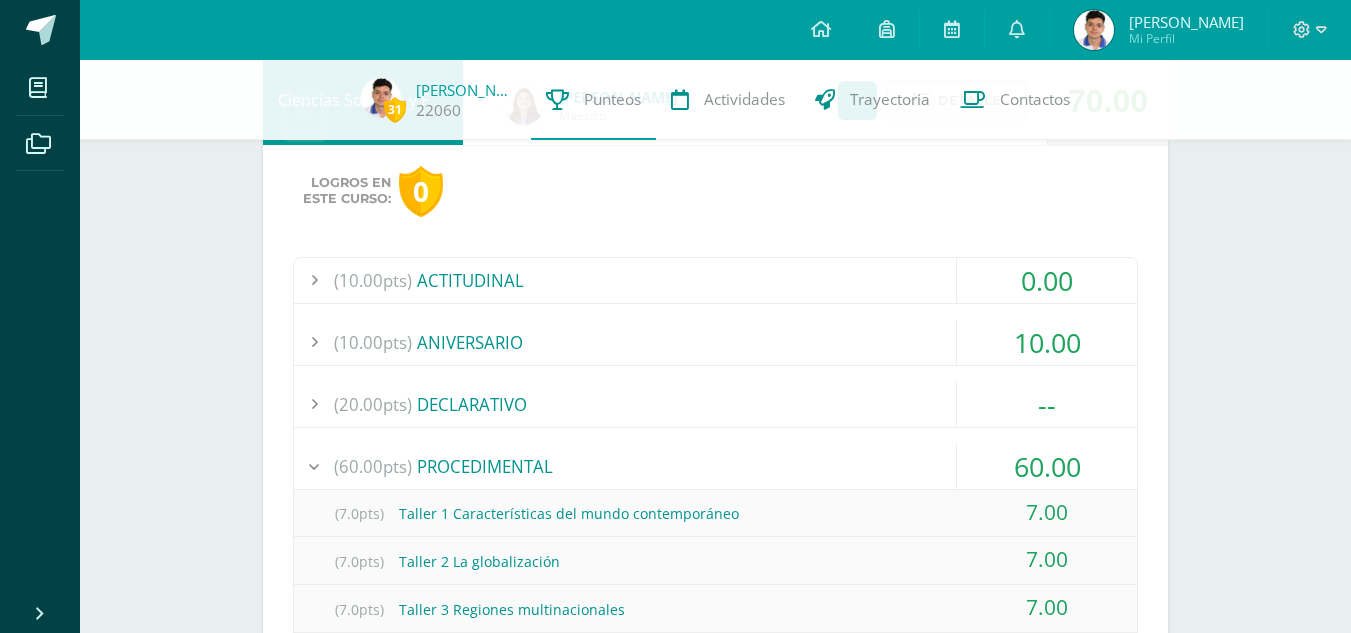 click on "60.00" at bounding box center [1047, 466] 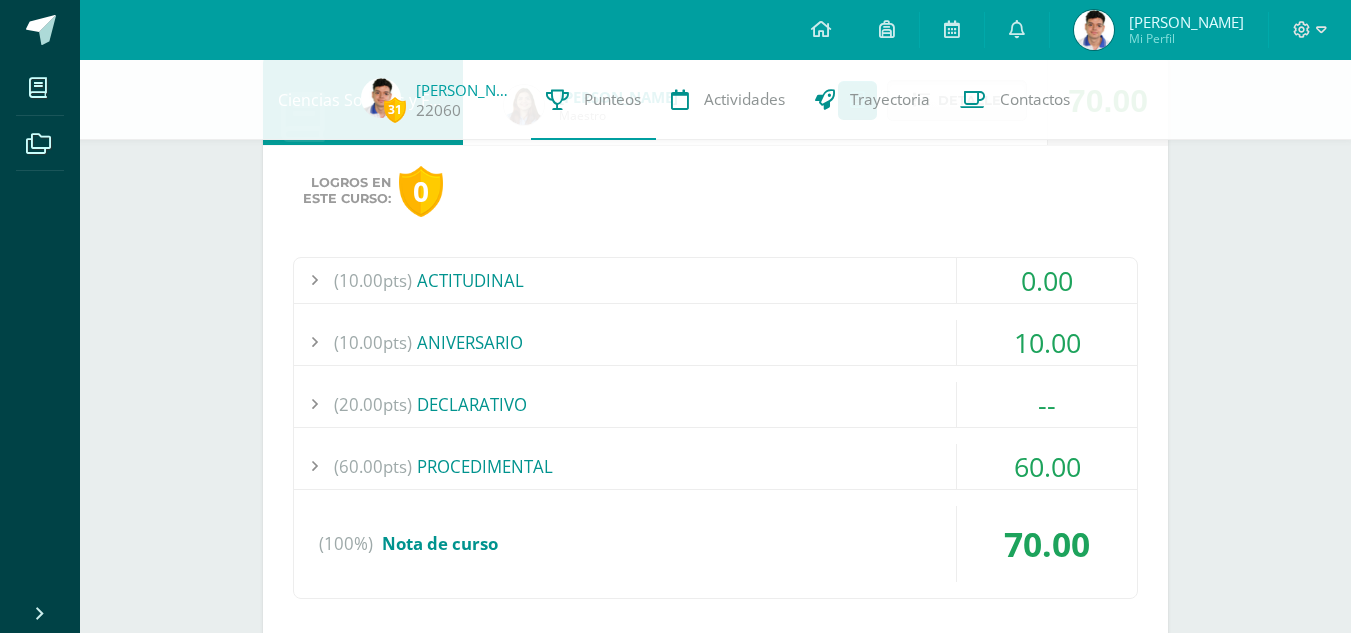 click on "60.00" at bounding box center [1047, 466] 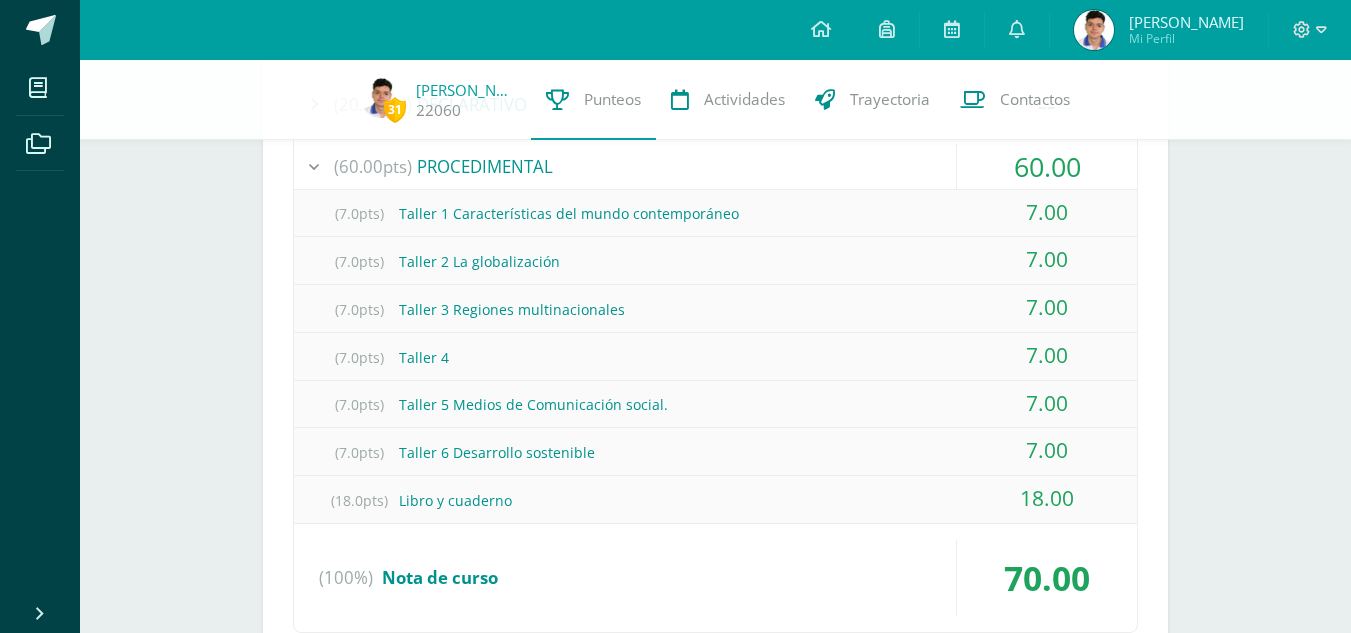 scroll, scrollTop: 784, scrollLeft: 0, axis: vertical 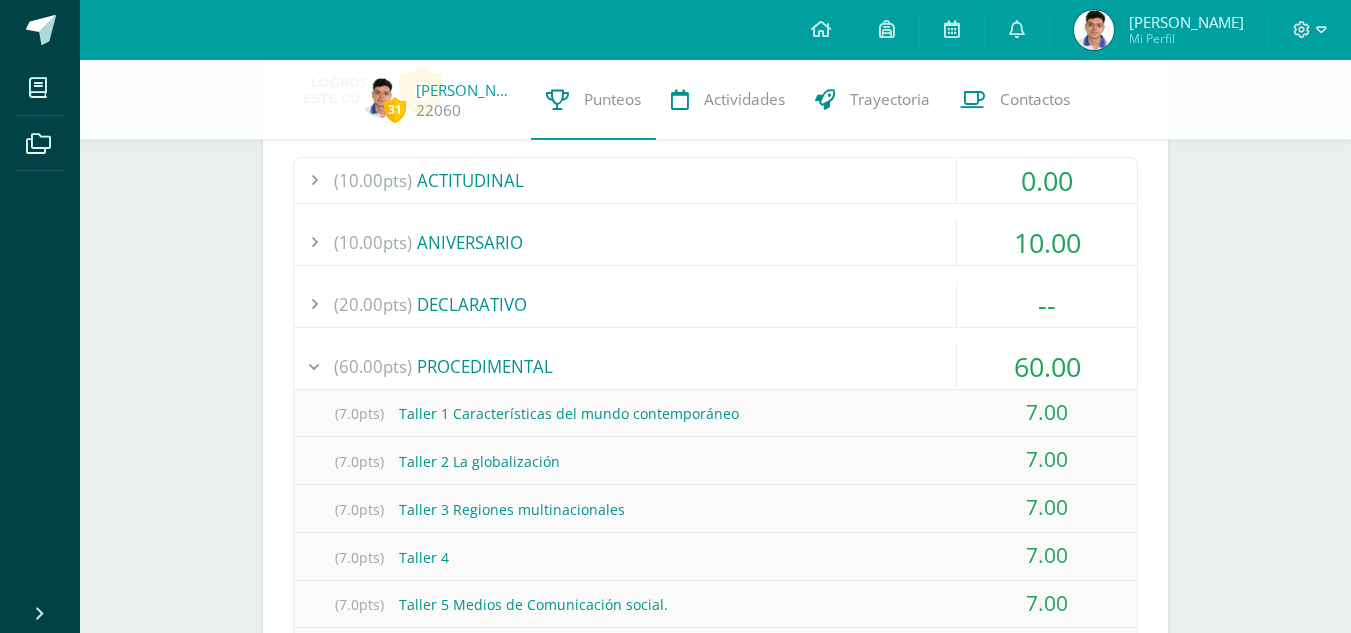 click on "60.00" at bounding box center [1047, 366] 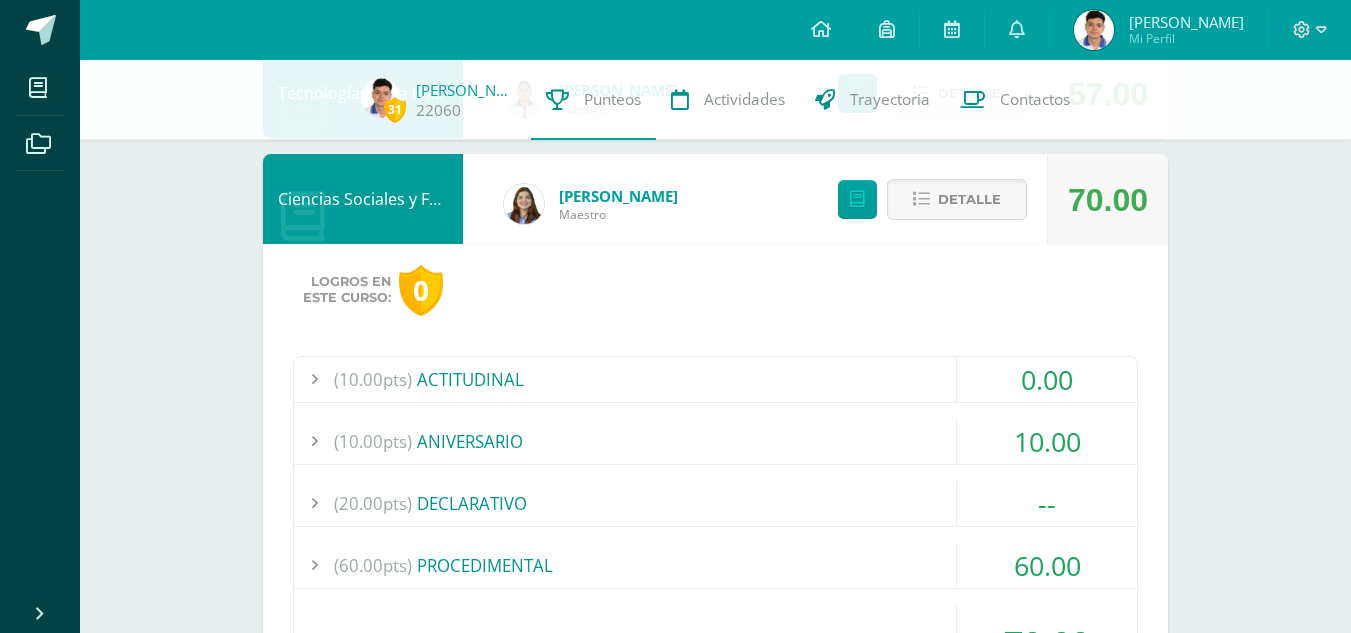 scroll, scrollTop: 584, scrollLeft: 0, axis: vertical 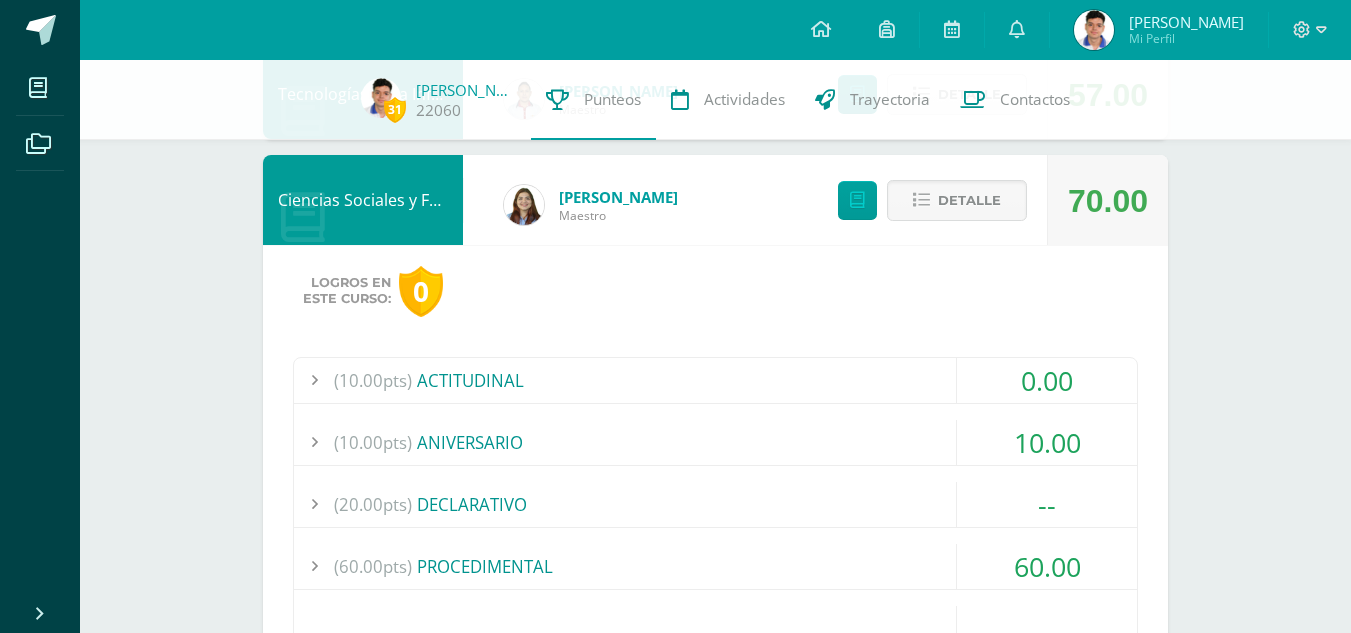 click on "--" at bounding box center (1047, 504) 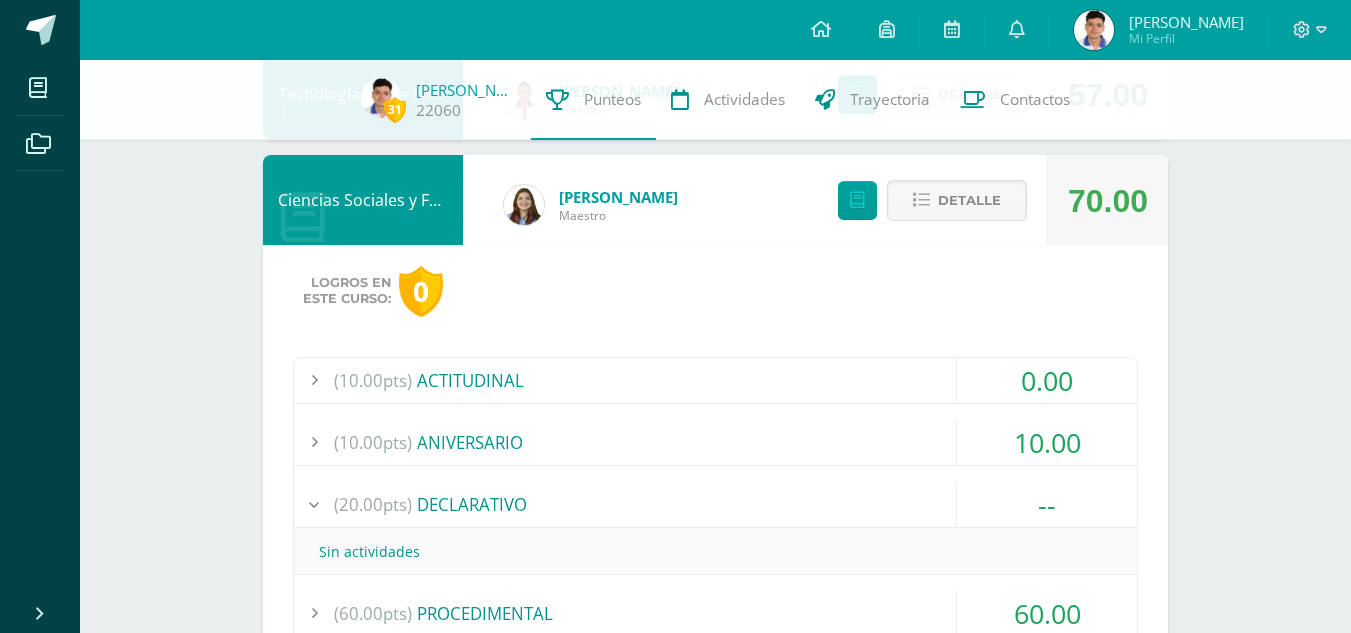 click on "(10.00pts)
ACTITUDINAL
0.00
(1.0pts)  Guía Programática
0.00
(2.0pts)  Responsabilidad" at bounding box center [715, 552] 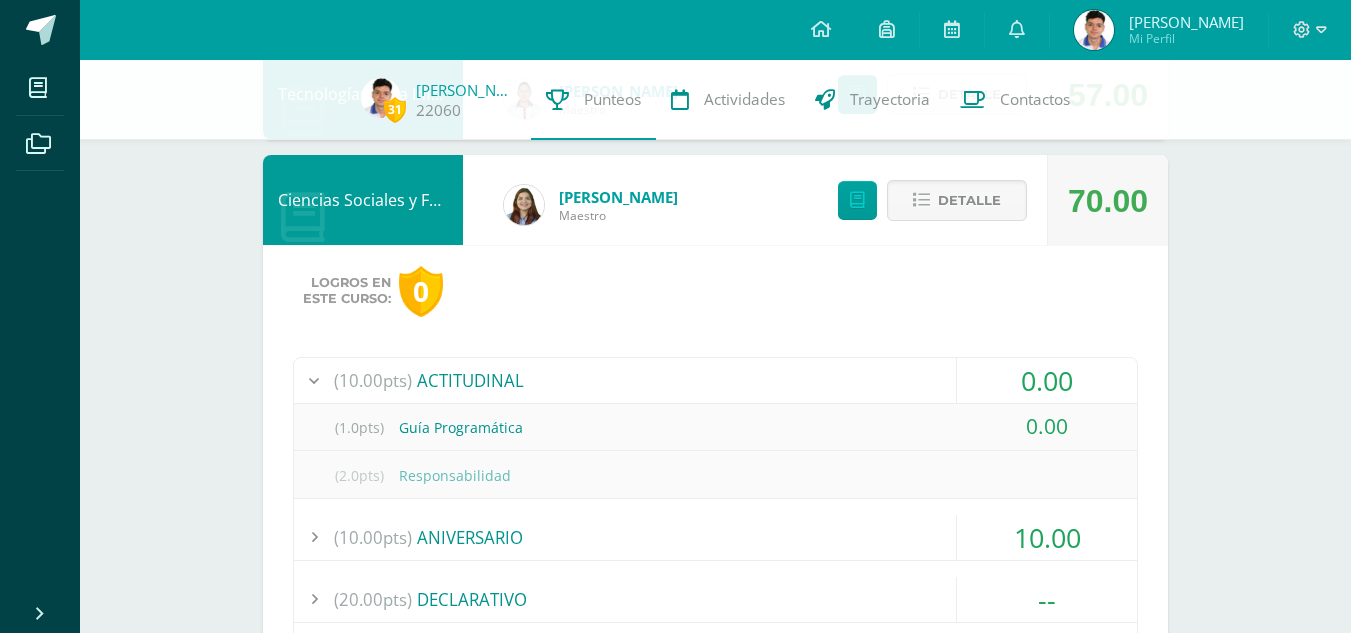 click on "0.00" at bounding box center (1047, 380) 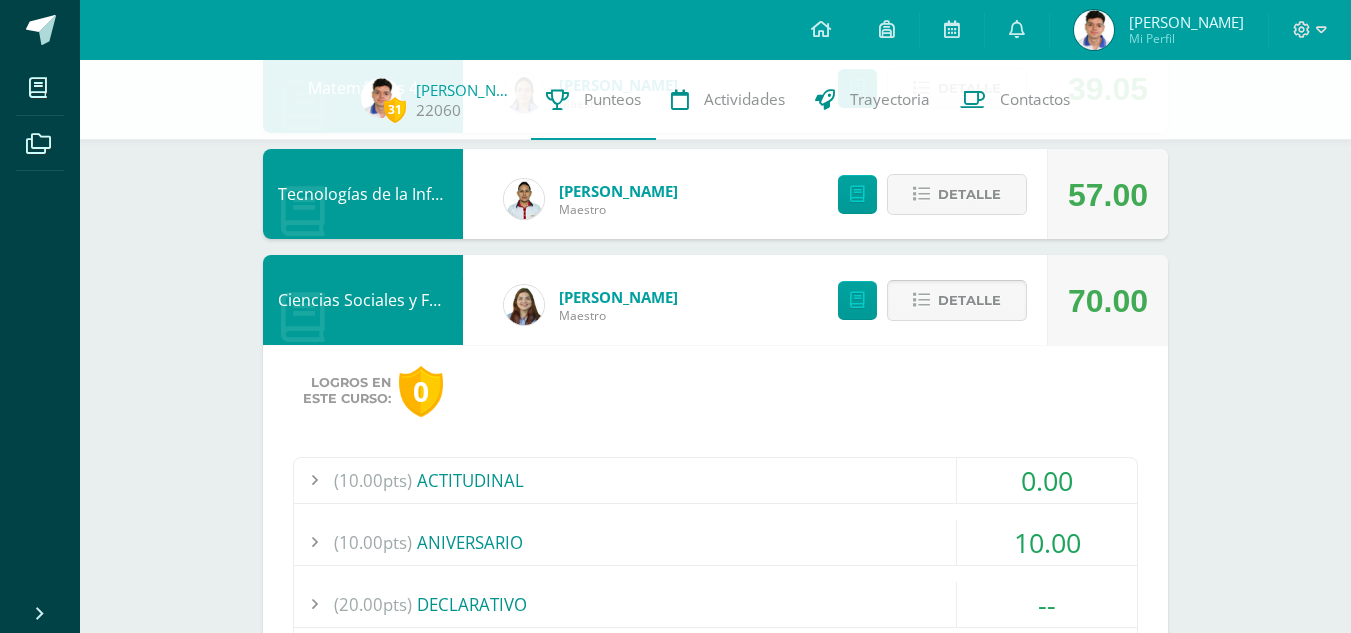 click on "Detalle" at bounding box center [969, 300] 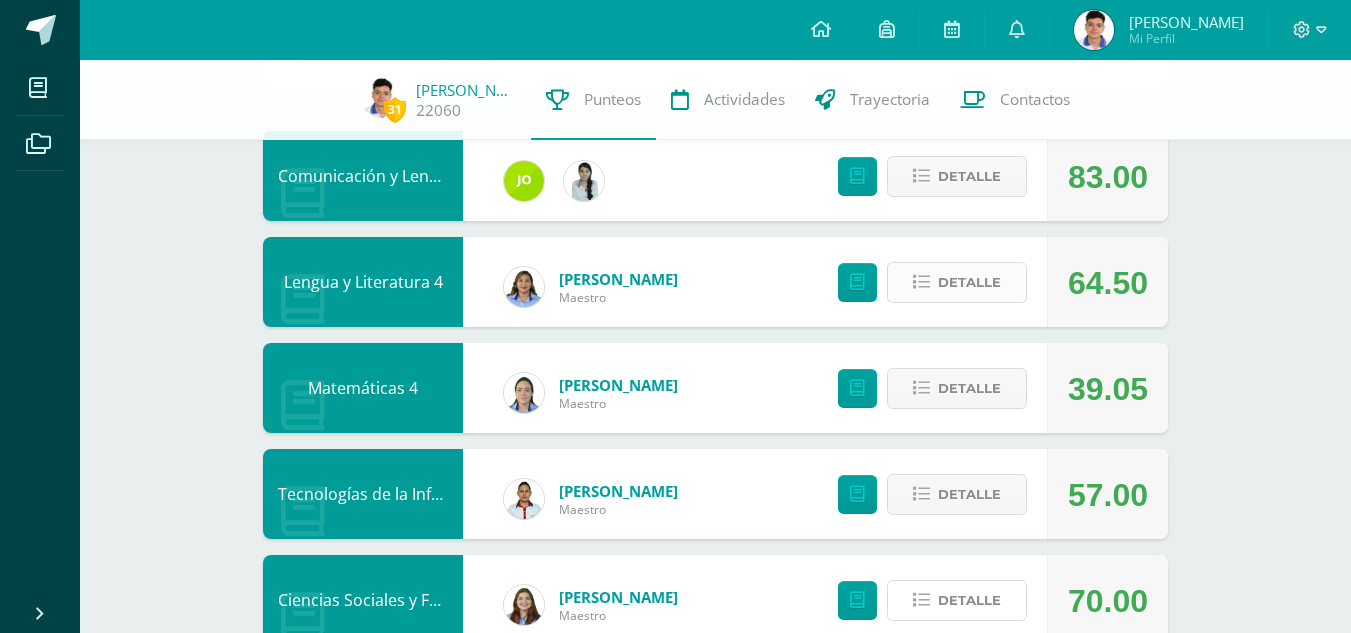 scroll, scrollTop: 84, scrollLeft: 0, axis: vertical 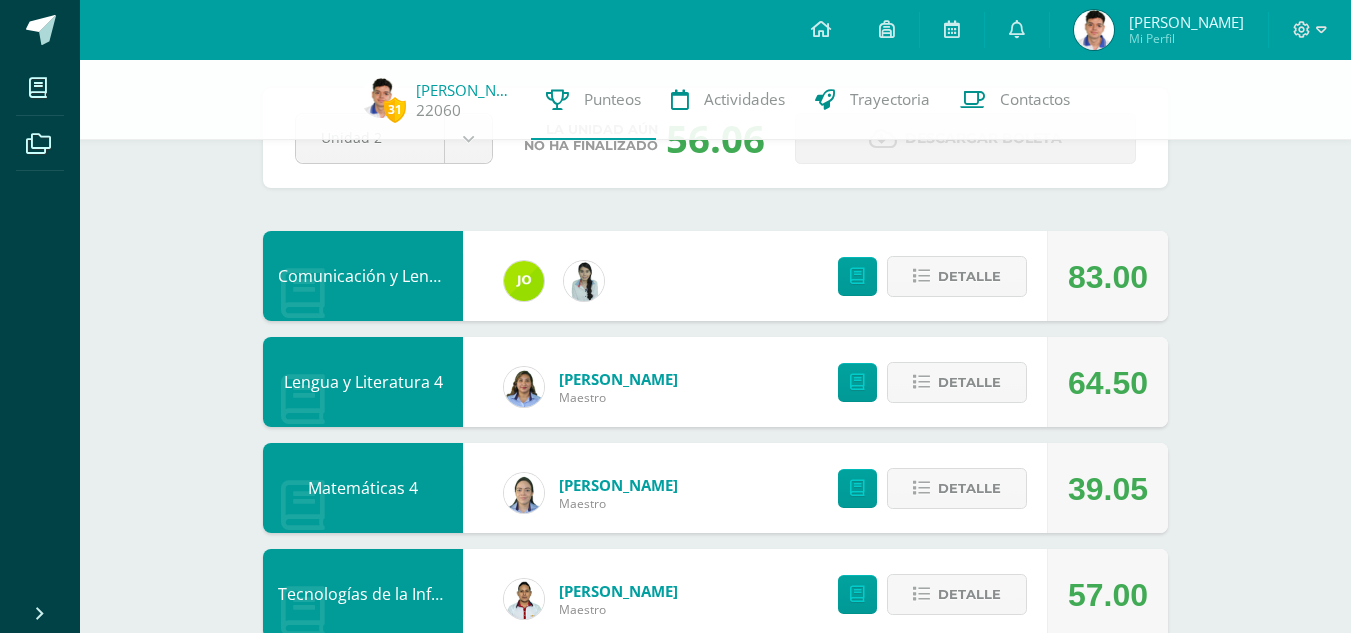 click on "Detalle" at bounding box center [927, 382] 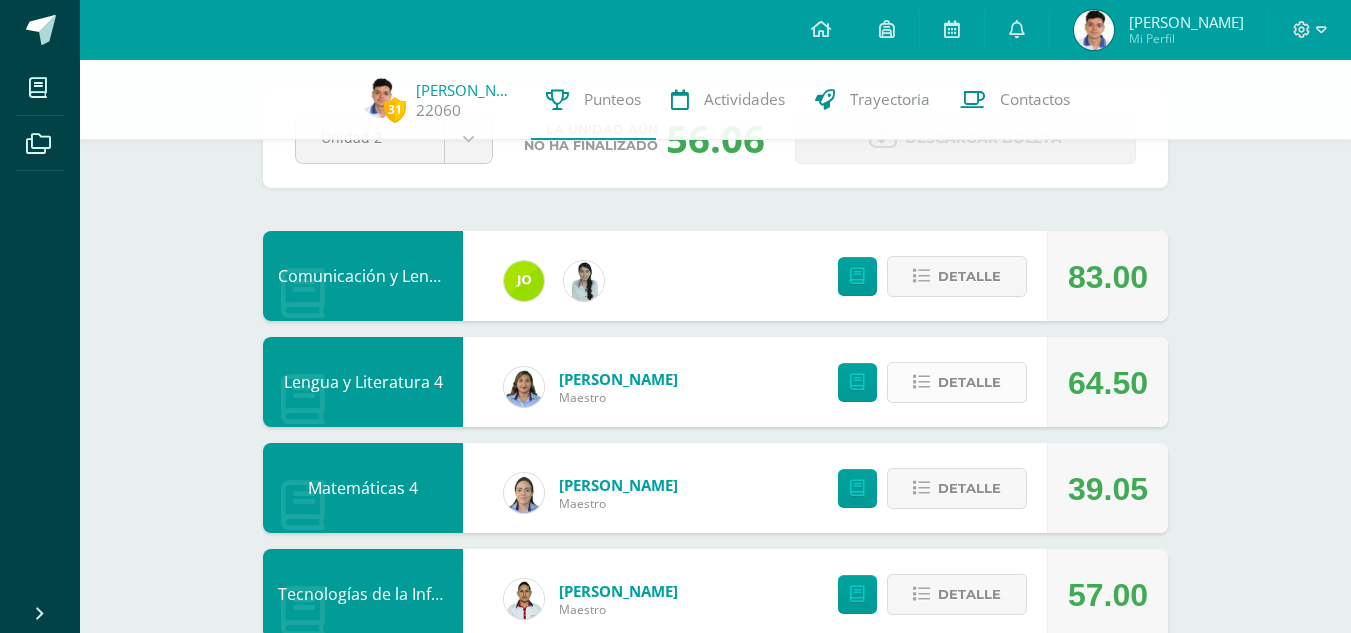 click on "Detalle" at bounding box center (969, 382) 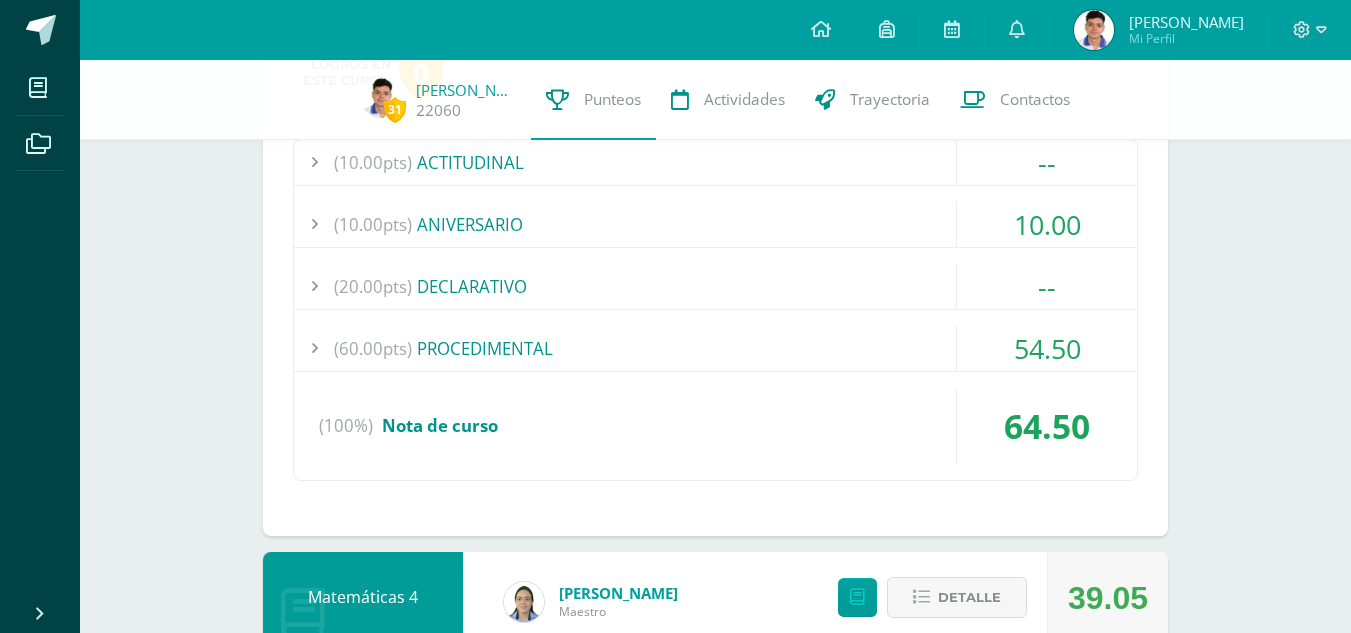 click on "54.50" at bounding box center [1047, 348] 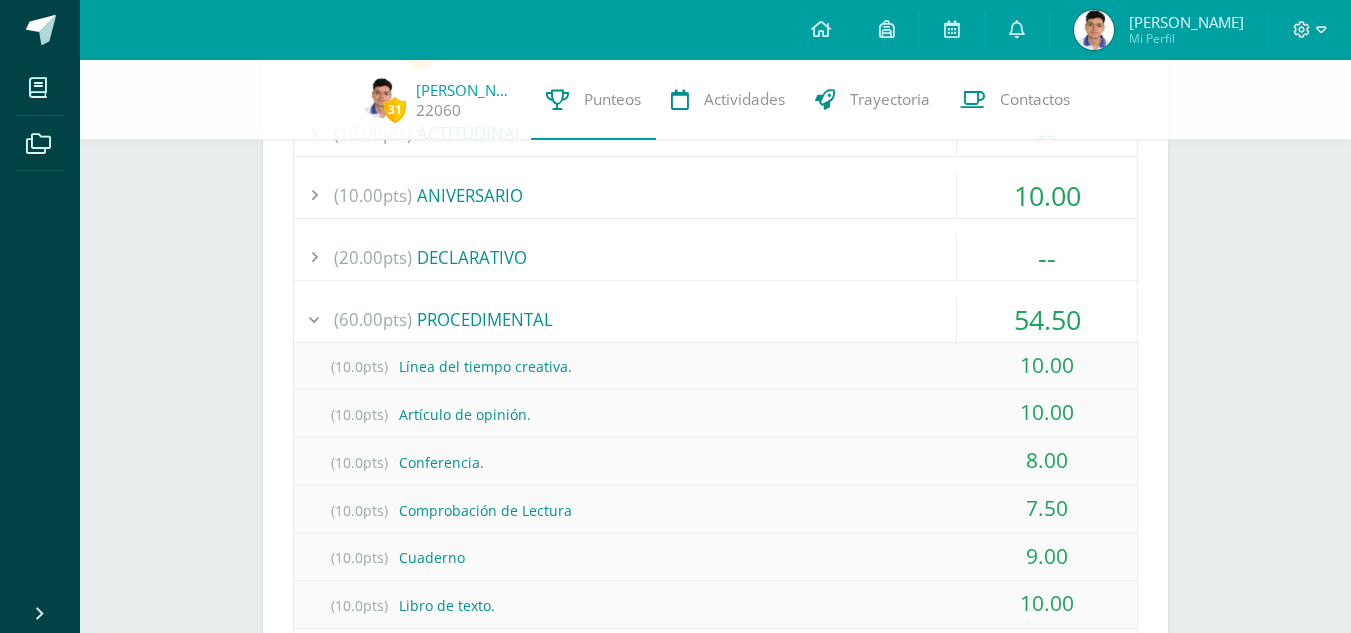 scroll, scrollTop: 484, scrollLeft: 0, axis: vertical 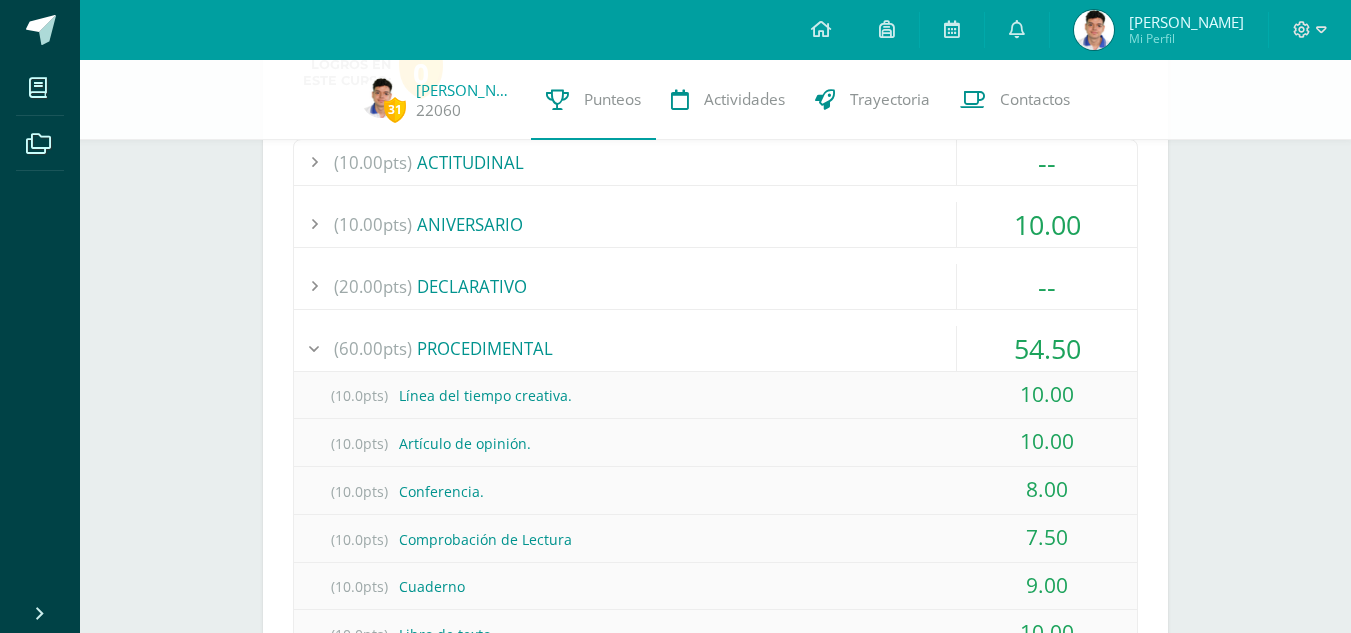 click on "54.50" at bounding box center [1047, 348] 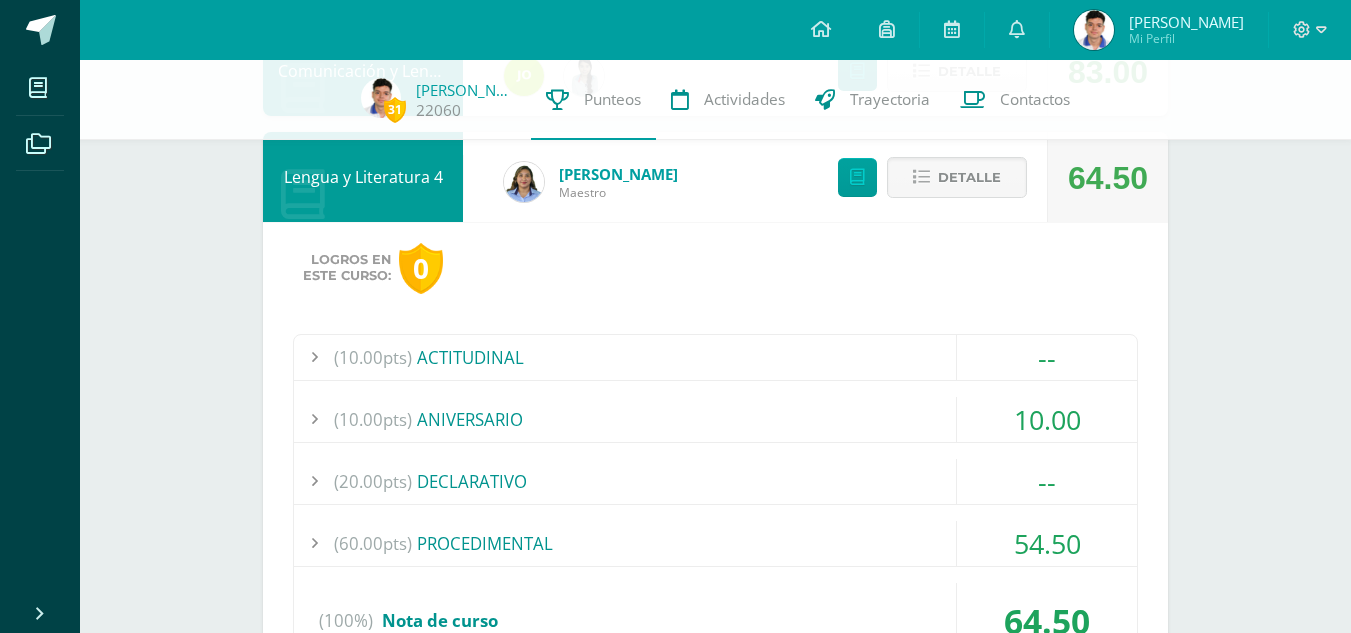 scroll, scrollTop: 284, scrollLeft: 0, axis: vertical 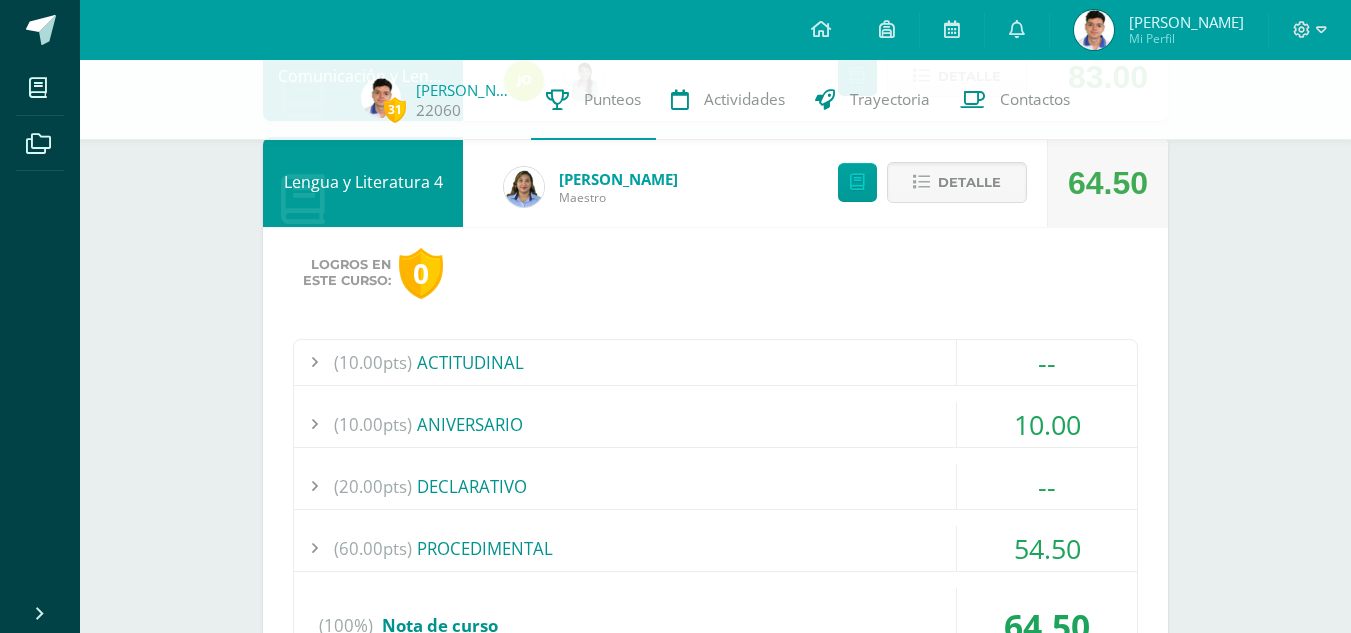 click on "--" at bounding box center [1047, 362] 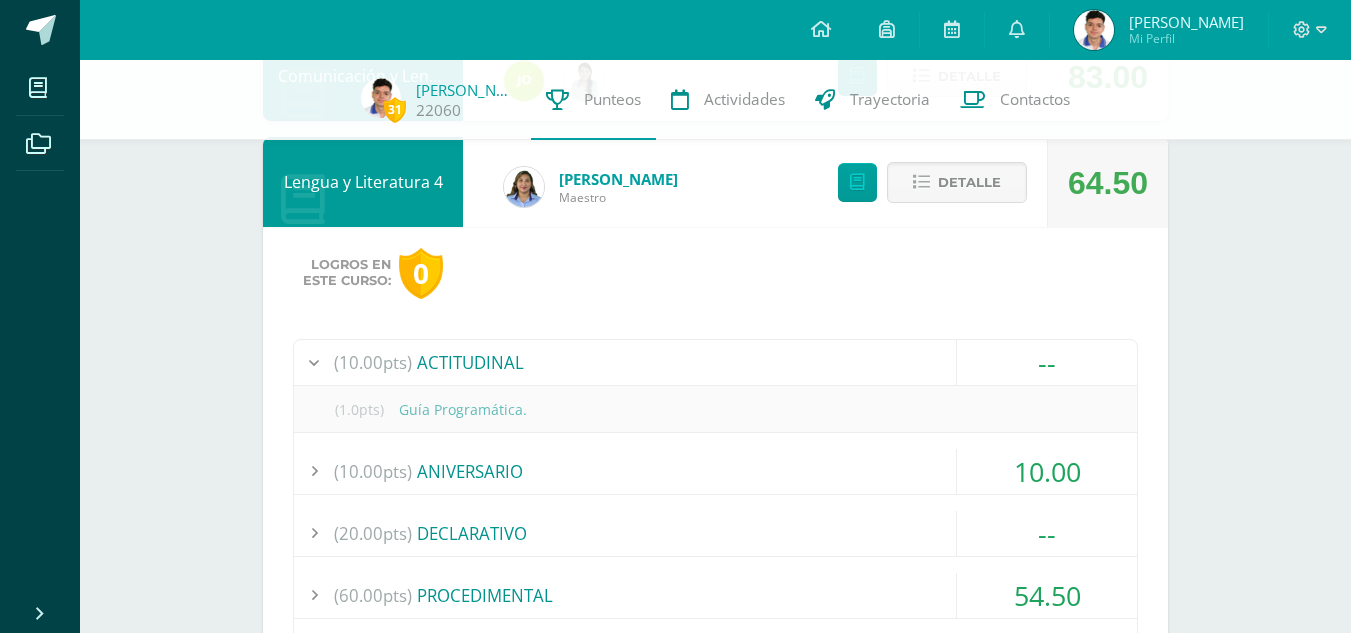 click on "--" at bounding box center (1047, 362) 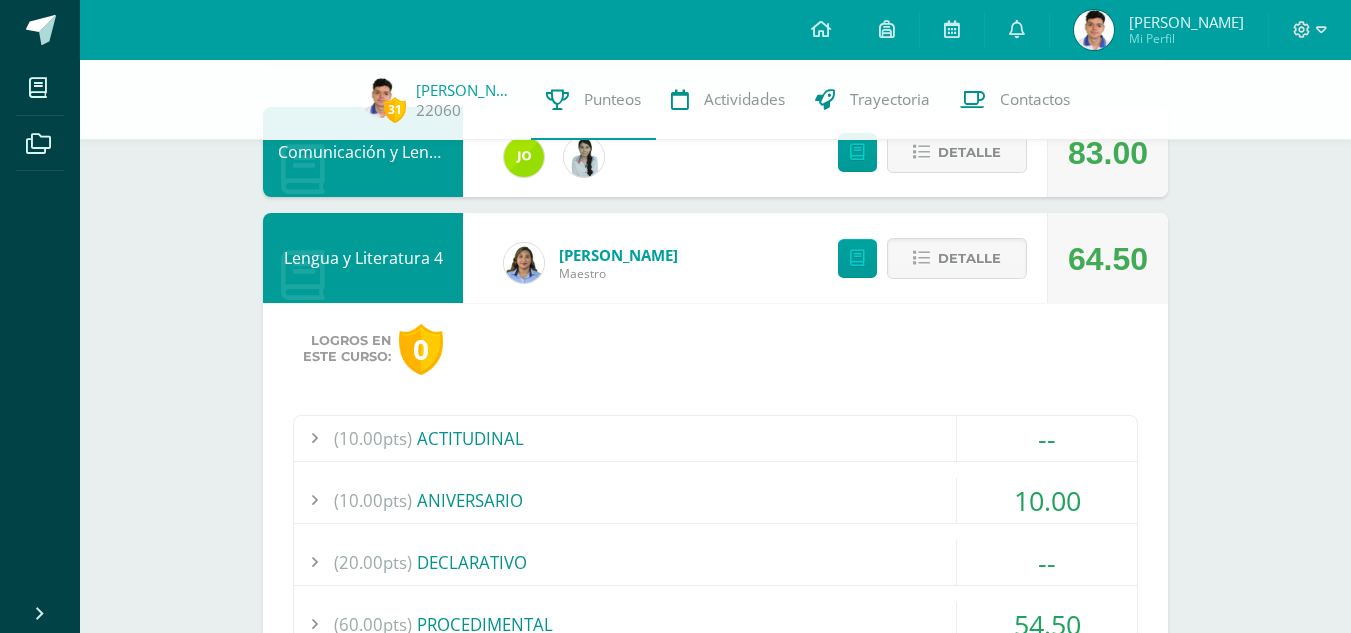 scroll, scrollTop: 84, scrollLeft: 0, axis: vertical 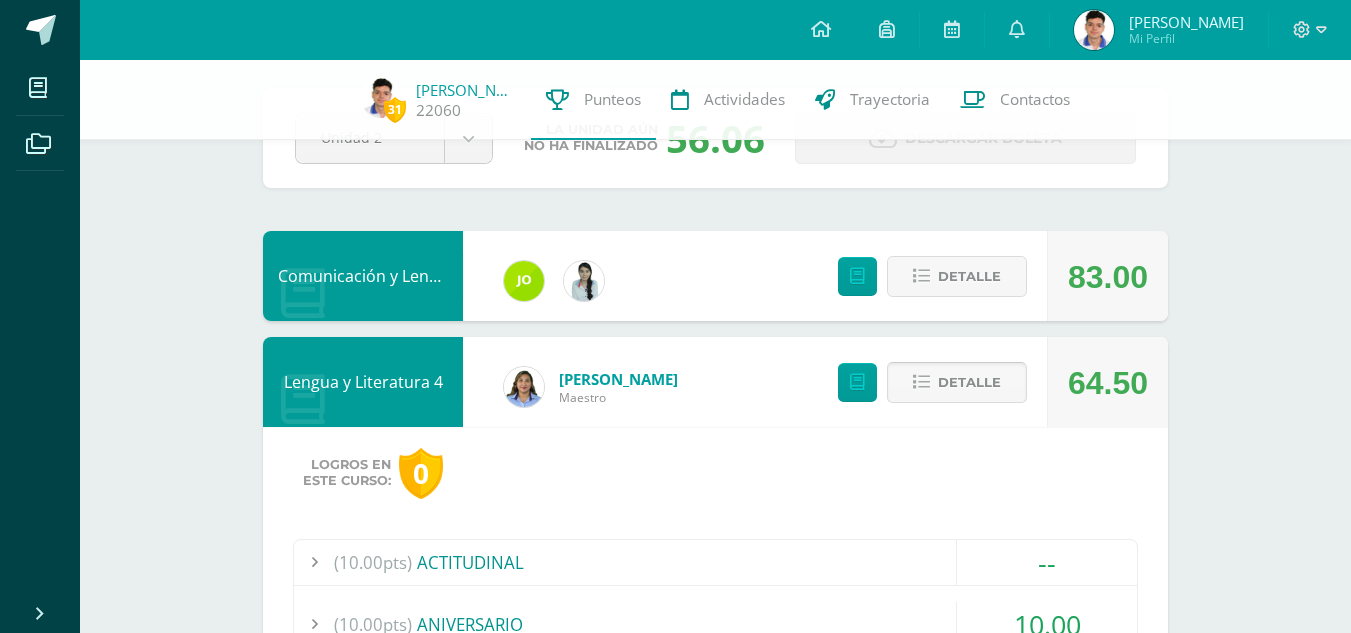 click on "Detalle" at bounding box center [957, 382] 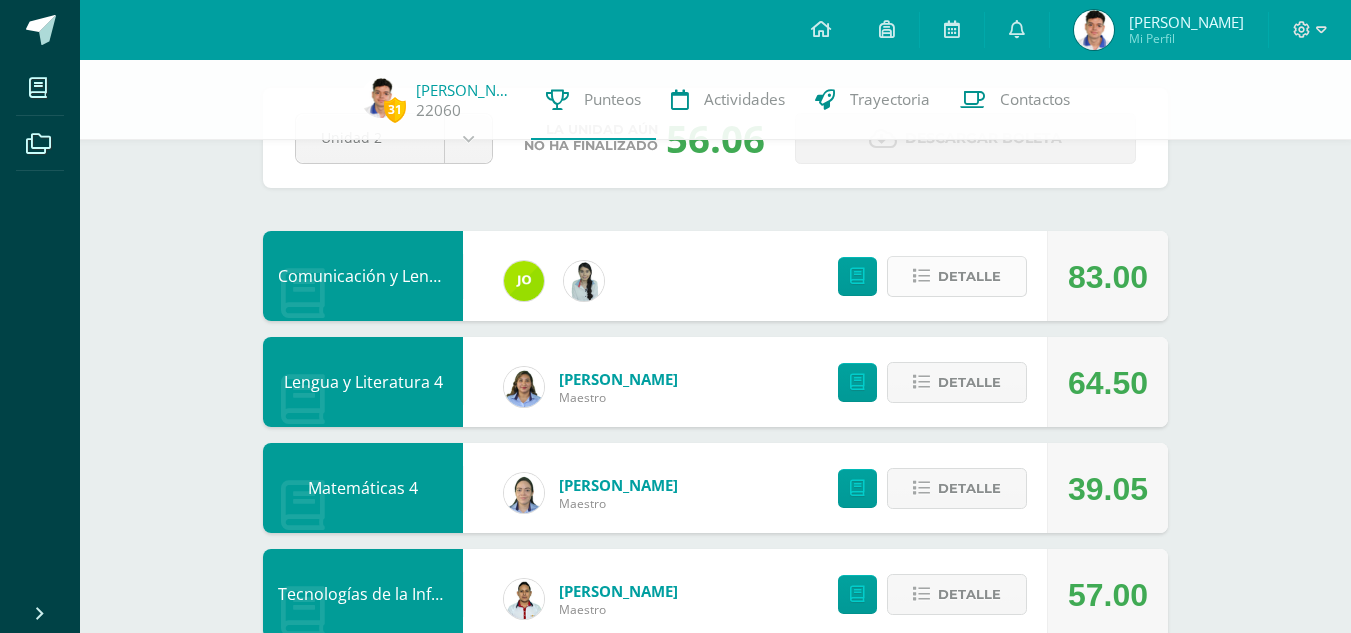 click on "Detalle" at bounding box center [969, 276] 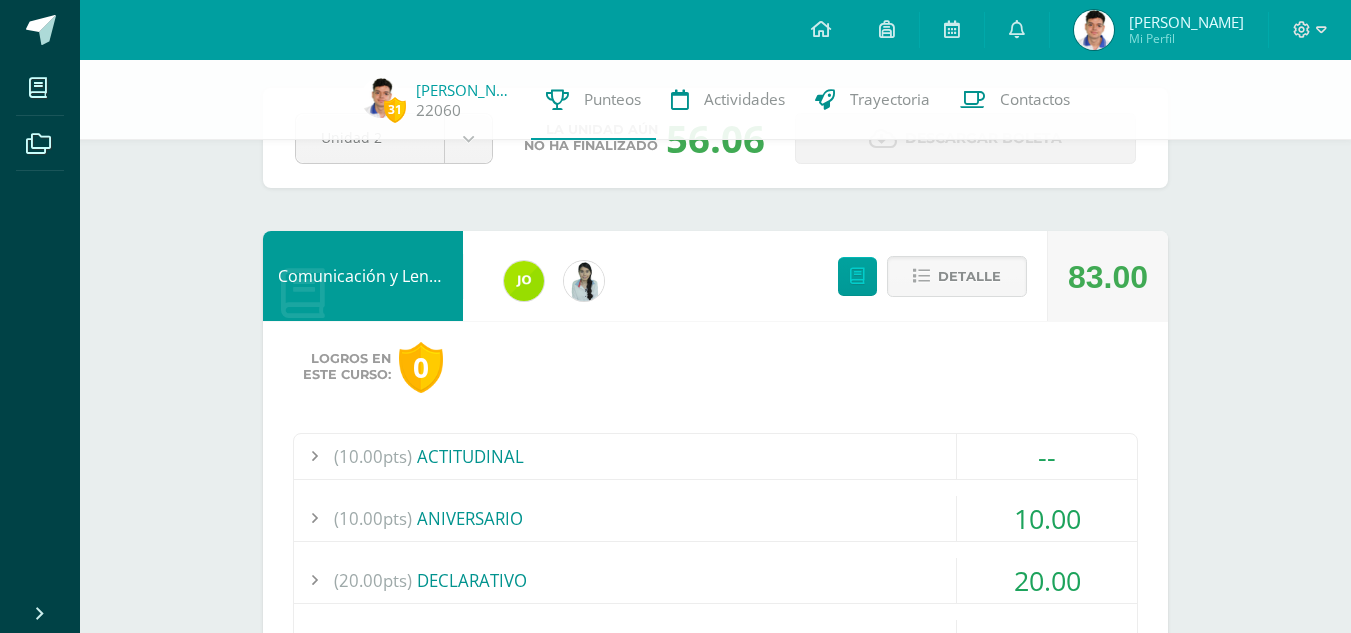 click on "--" at bounding box center (1047, 456) 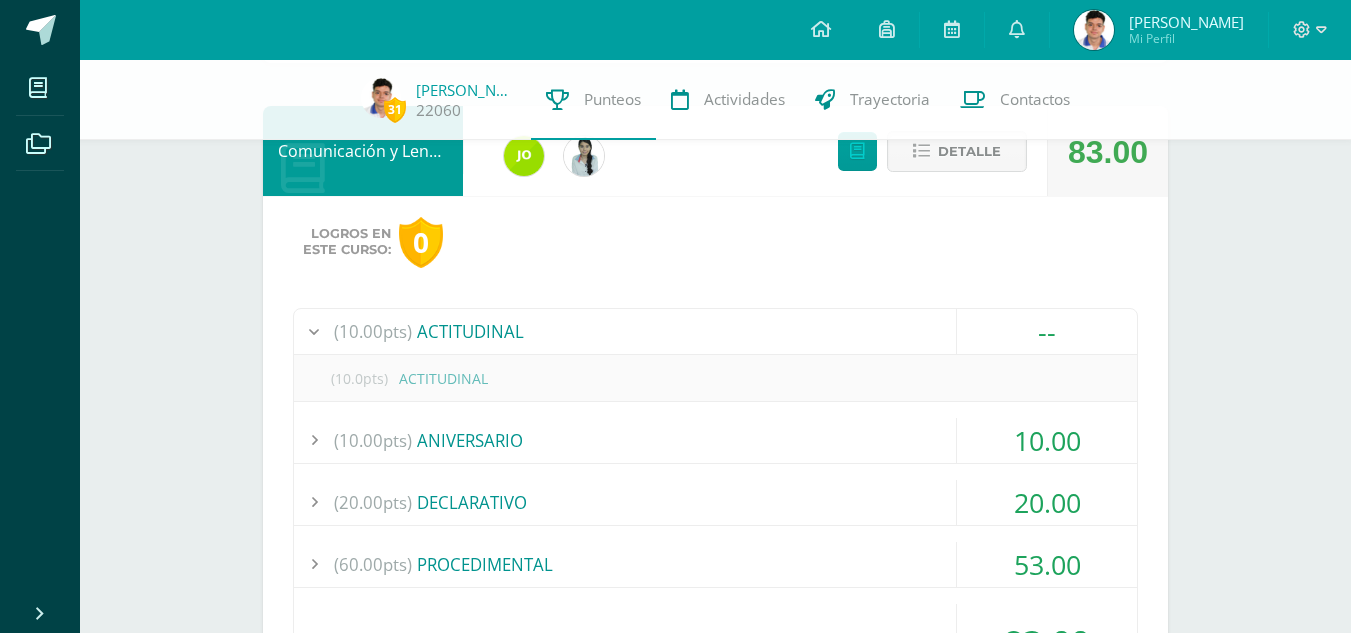 scroll, scrollTop: 84, scrollLeft: 0, axis: vertical 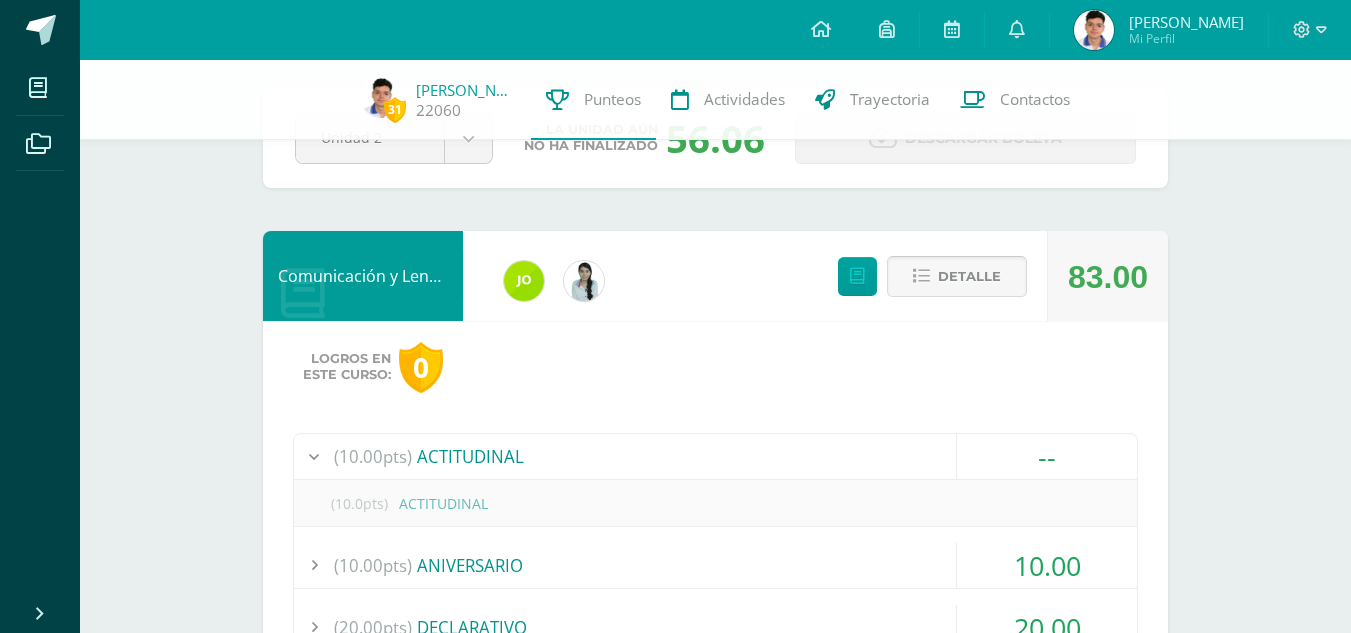 click on "Detalle" at bounding box center (969, 276) 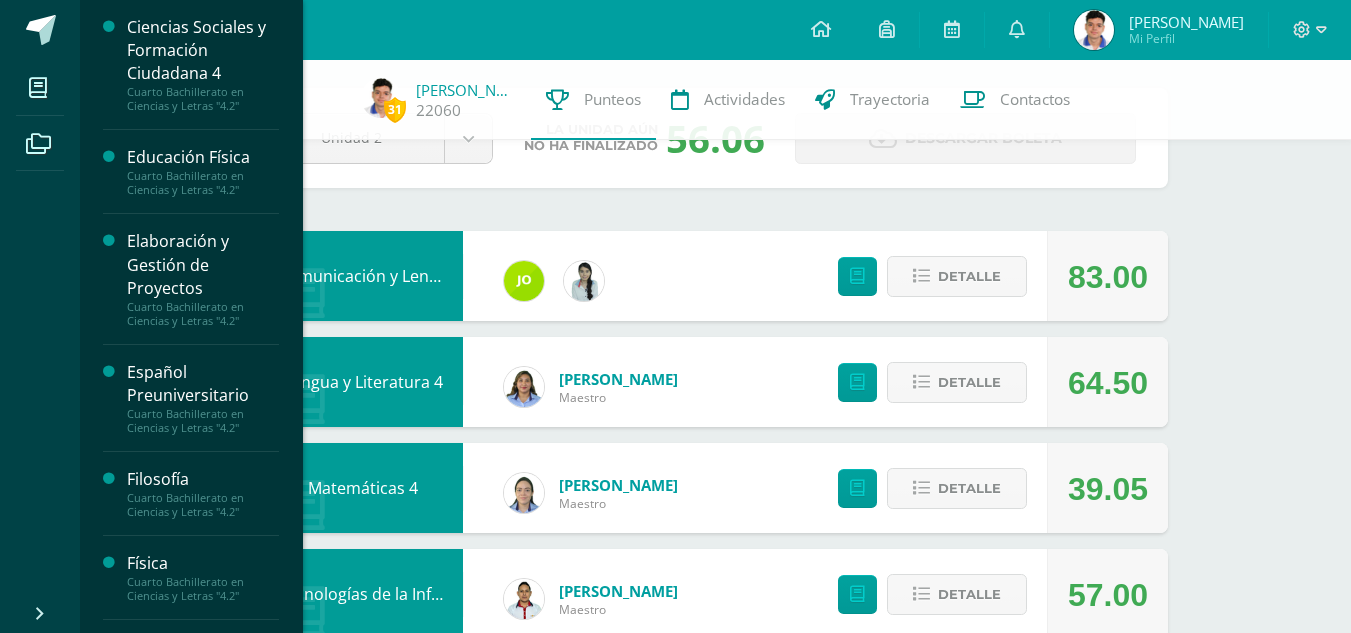 click on "Cuarto
Bachillerato en Ciencias y Letras
"4.2"" at bounding box center [203, 421] 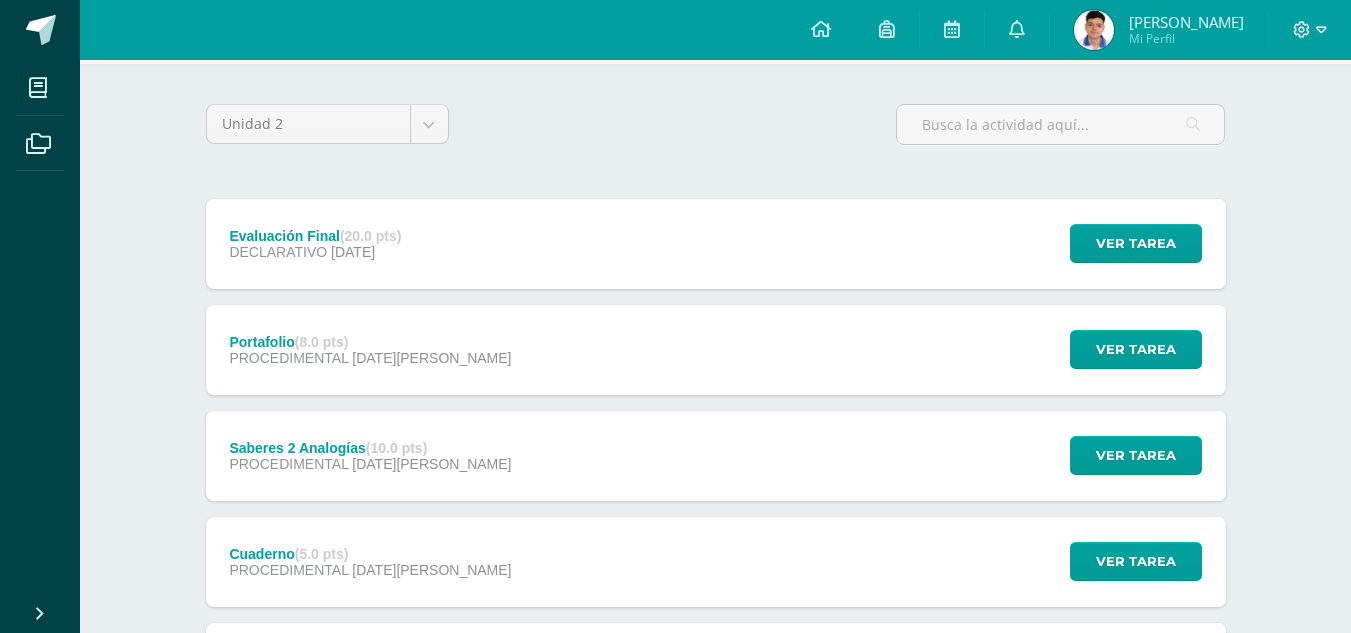 scroll, scrollTop: 100, scrollLeft: 0, axis: vertical 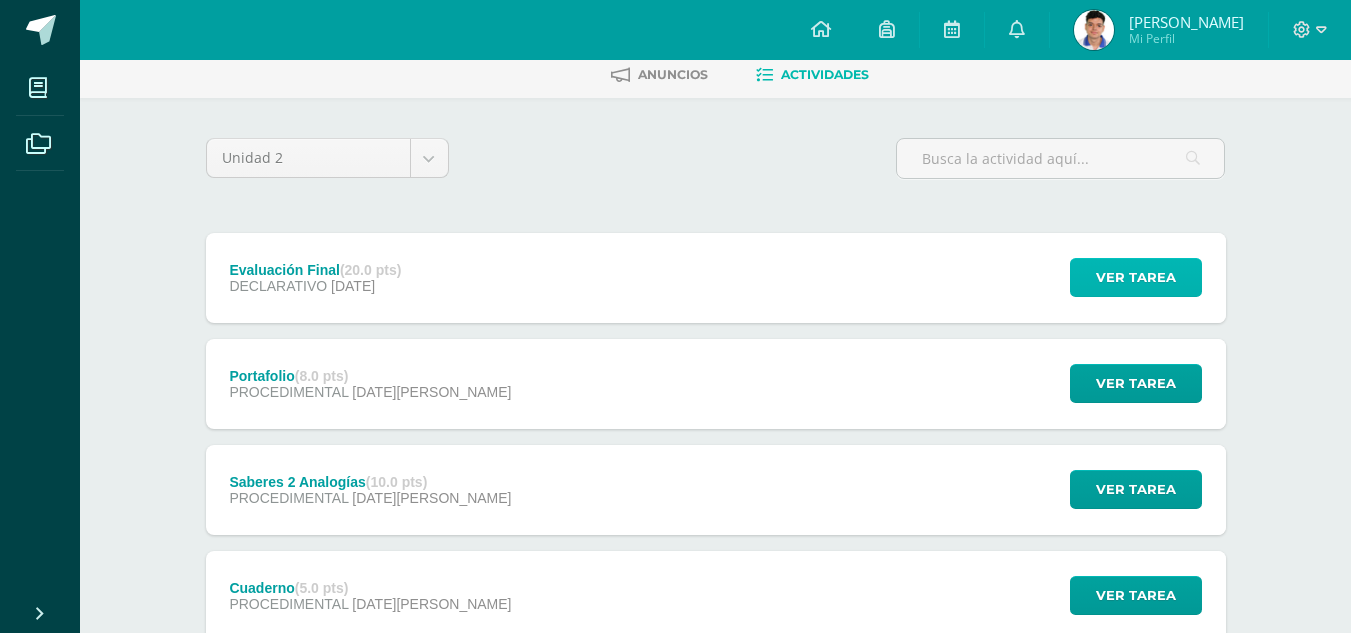 click on "Ver tarea" at bounding box center (1136, 277) 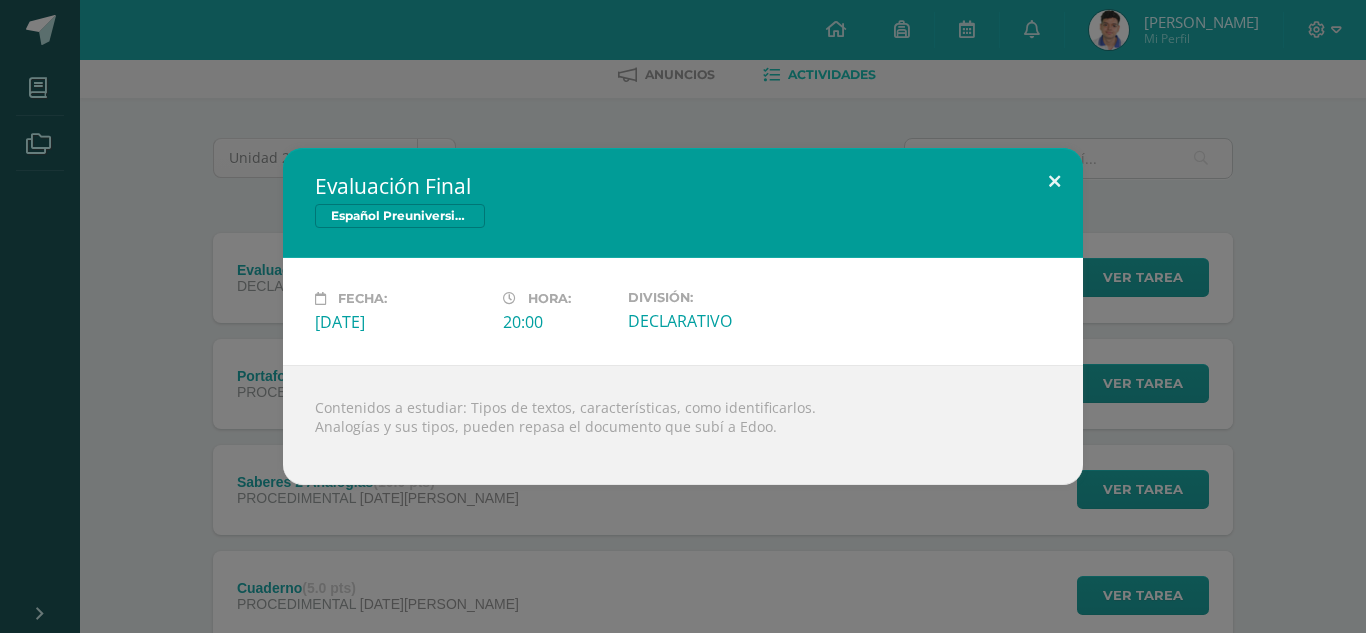 click at bounding box center (1054, 182) 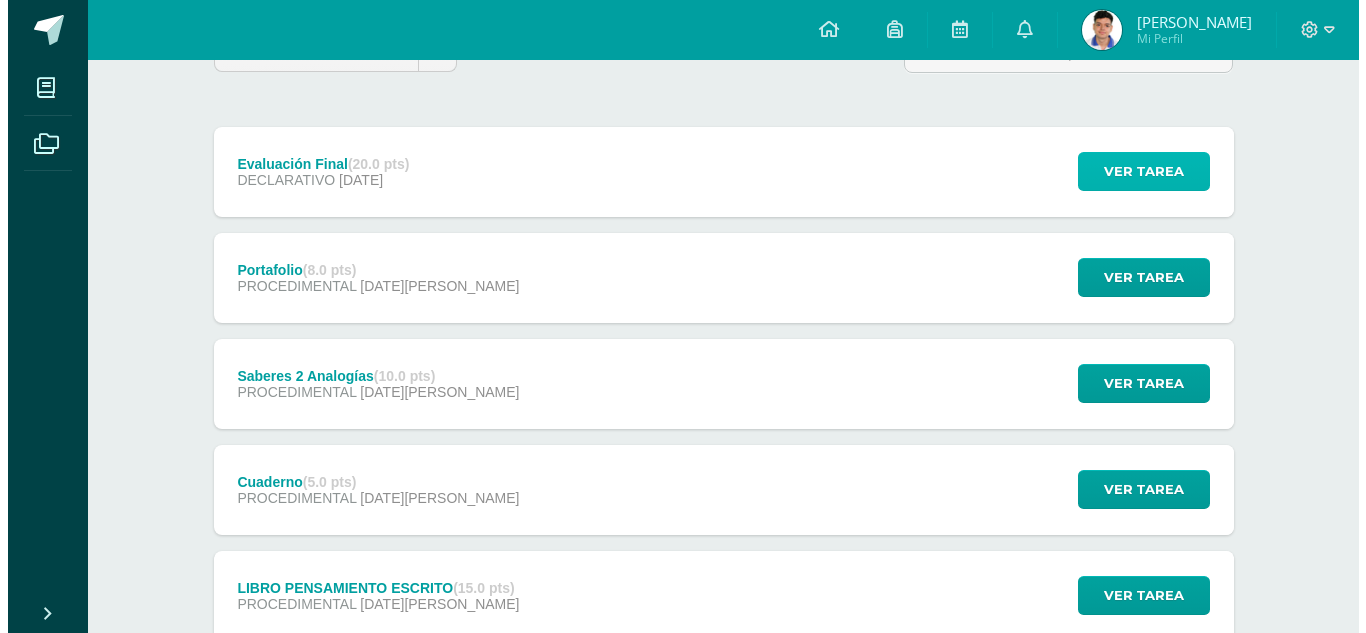 scroll, scrollTop: 183, scrollLeft: 0, axis: vertical 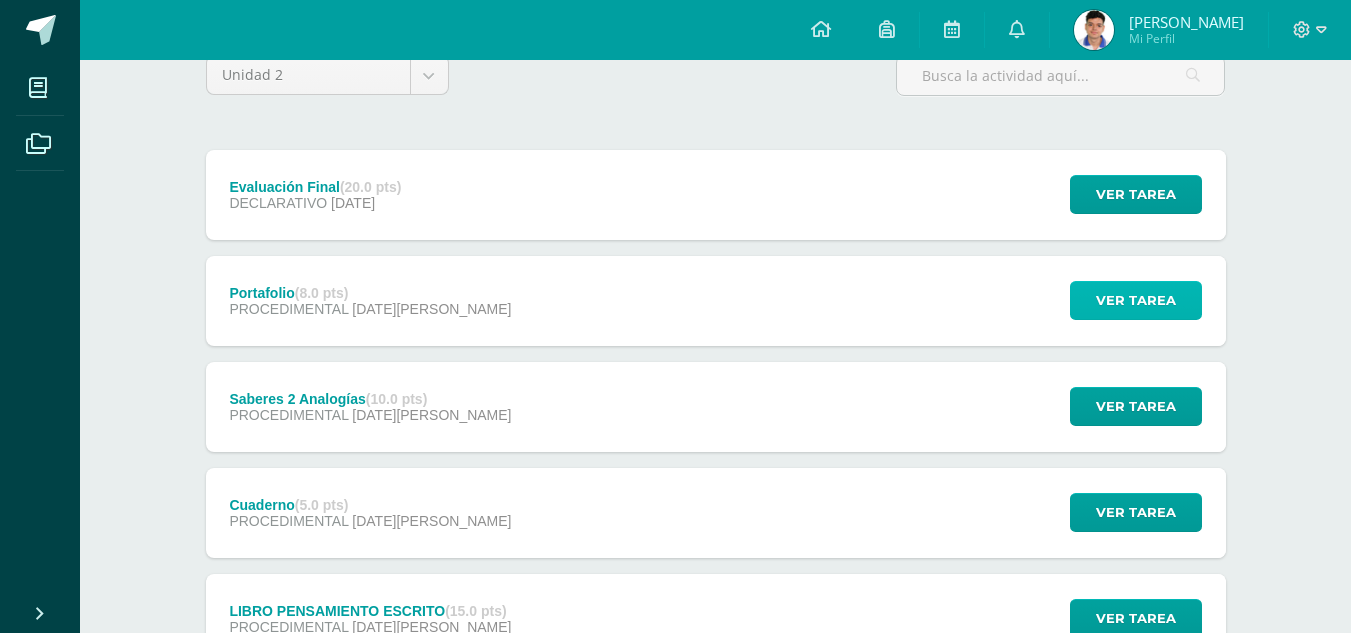 click on "Ver tarea" at bounding box center [1136, 300] 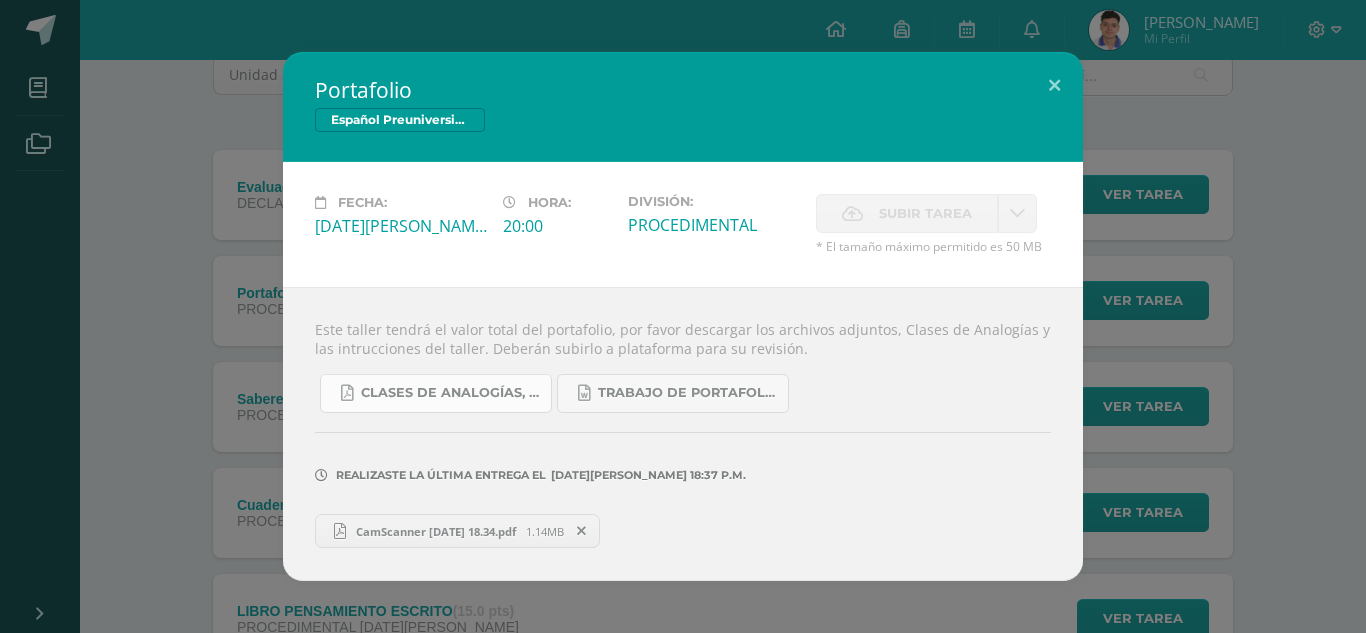 click on "Clases de Analogías, definiciones y ejemplos..pdf" at bounding box center (451, 393) 